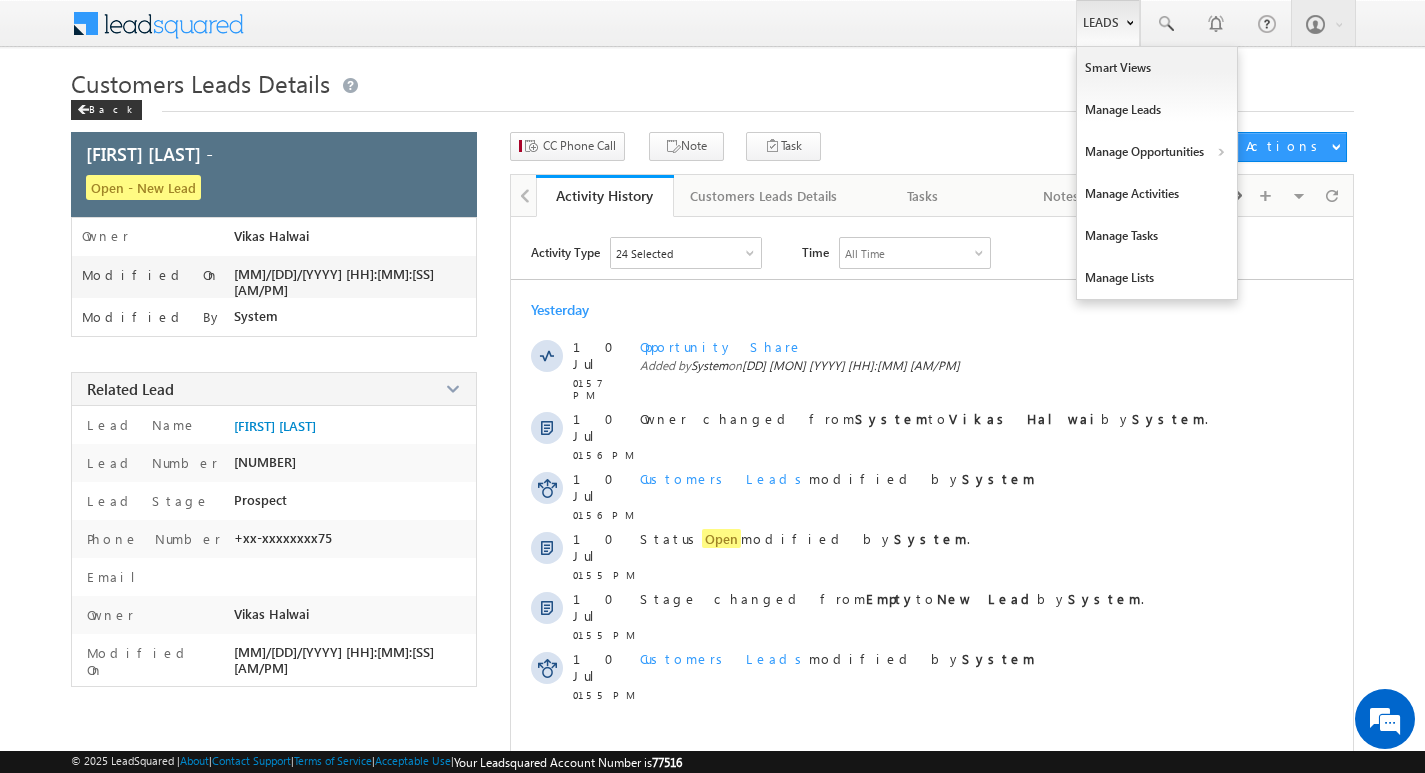 scroll, scrollTop: 0, scrollLeft: 0, axis: both 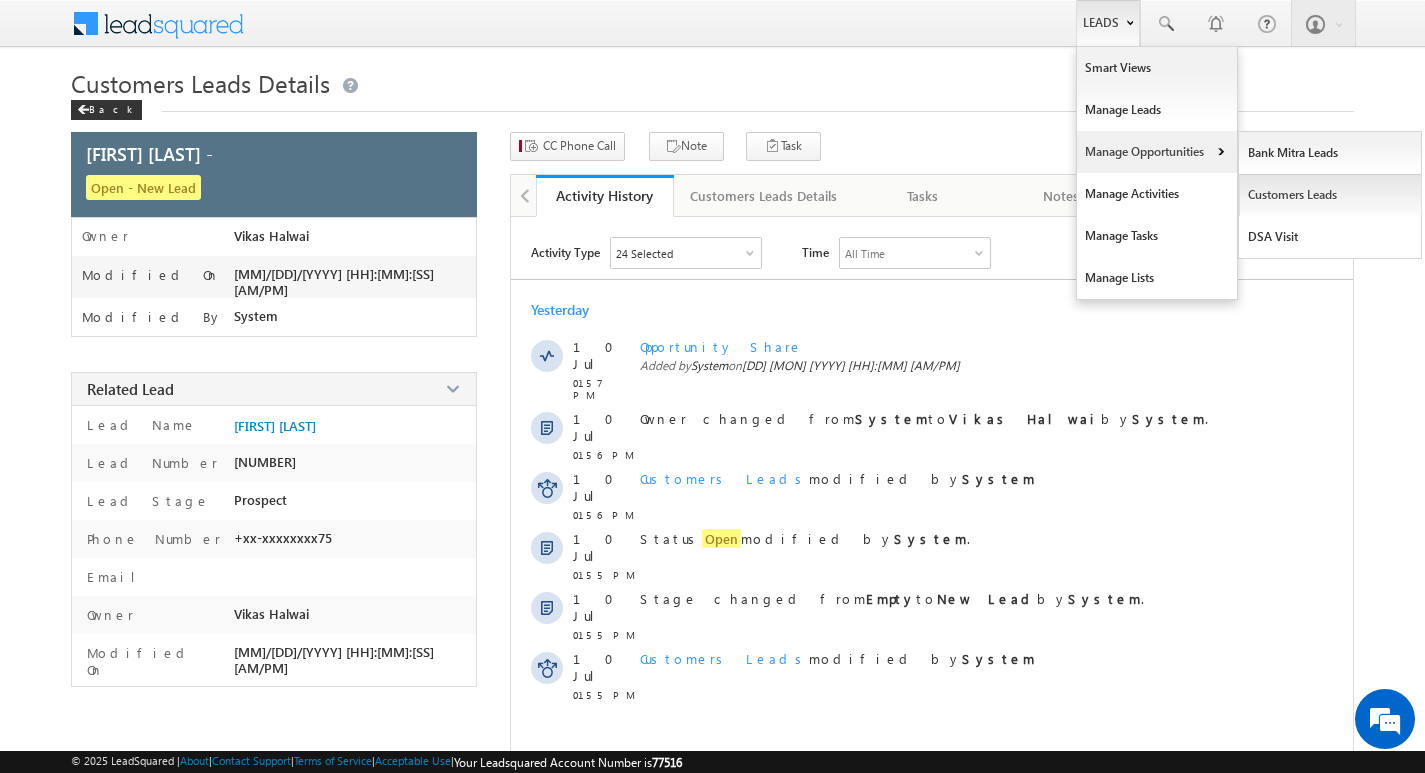 click on "Customers Leads" at bounding box center (1330, 195) 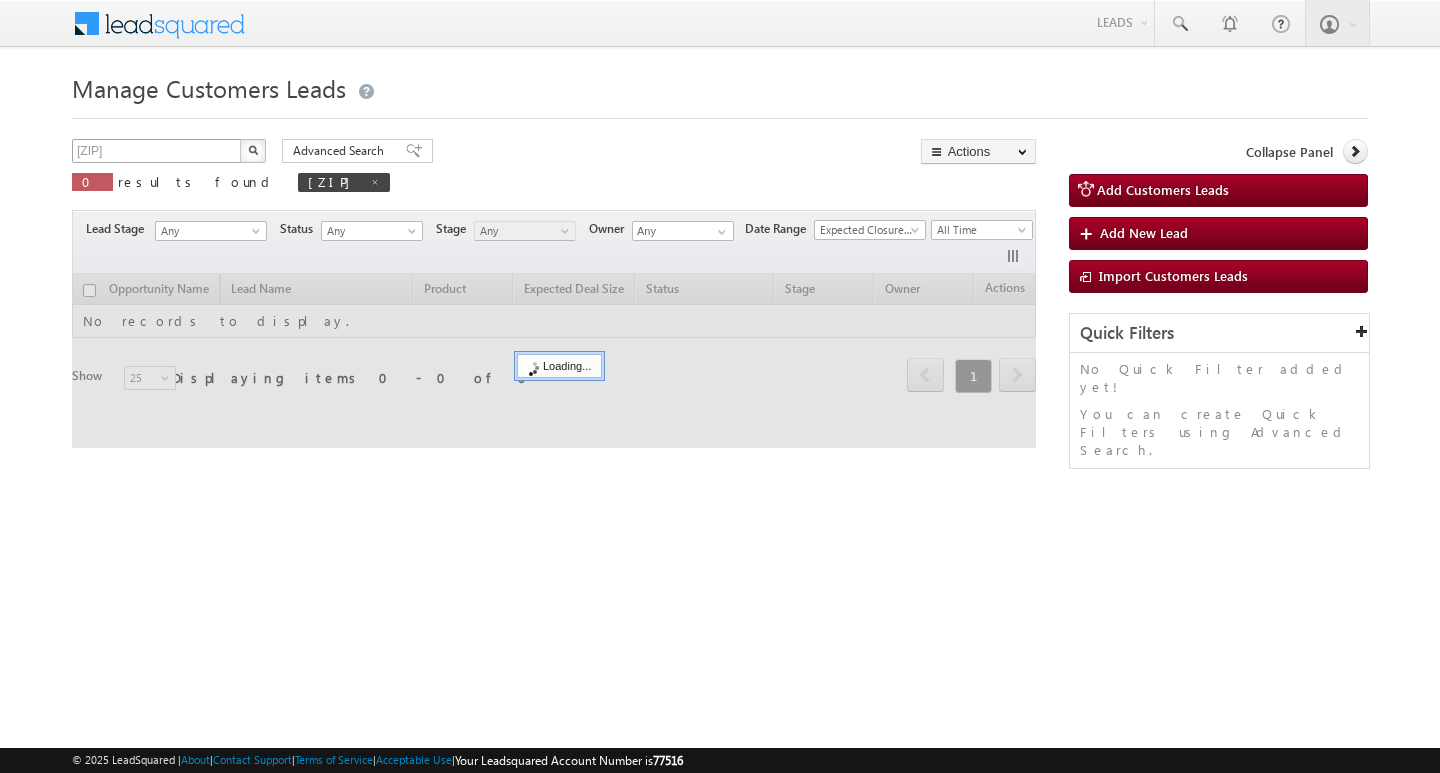 scroll, scrollTop: 0, scrollLeft: 0, axis: both 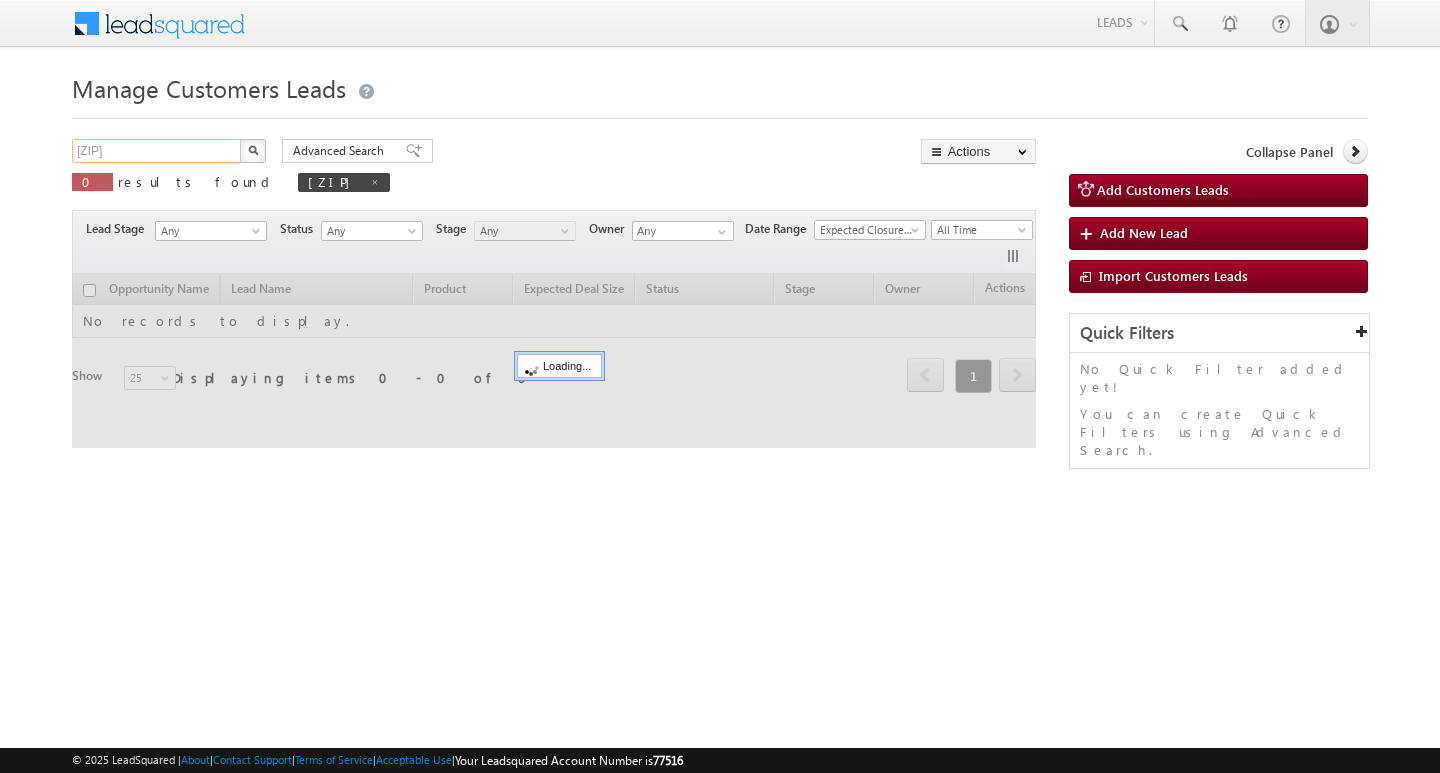 click on "563091" at bounding box center (157, 151) 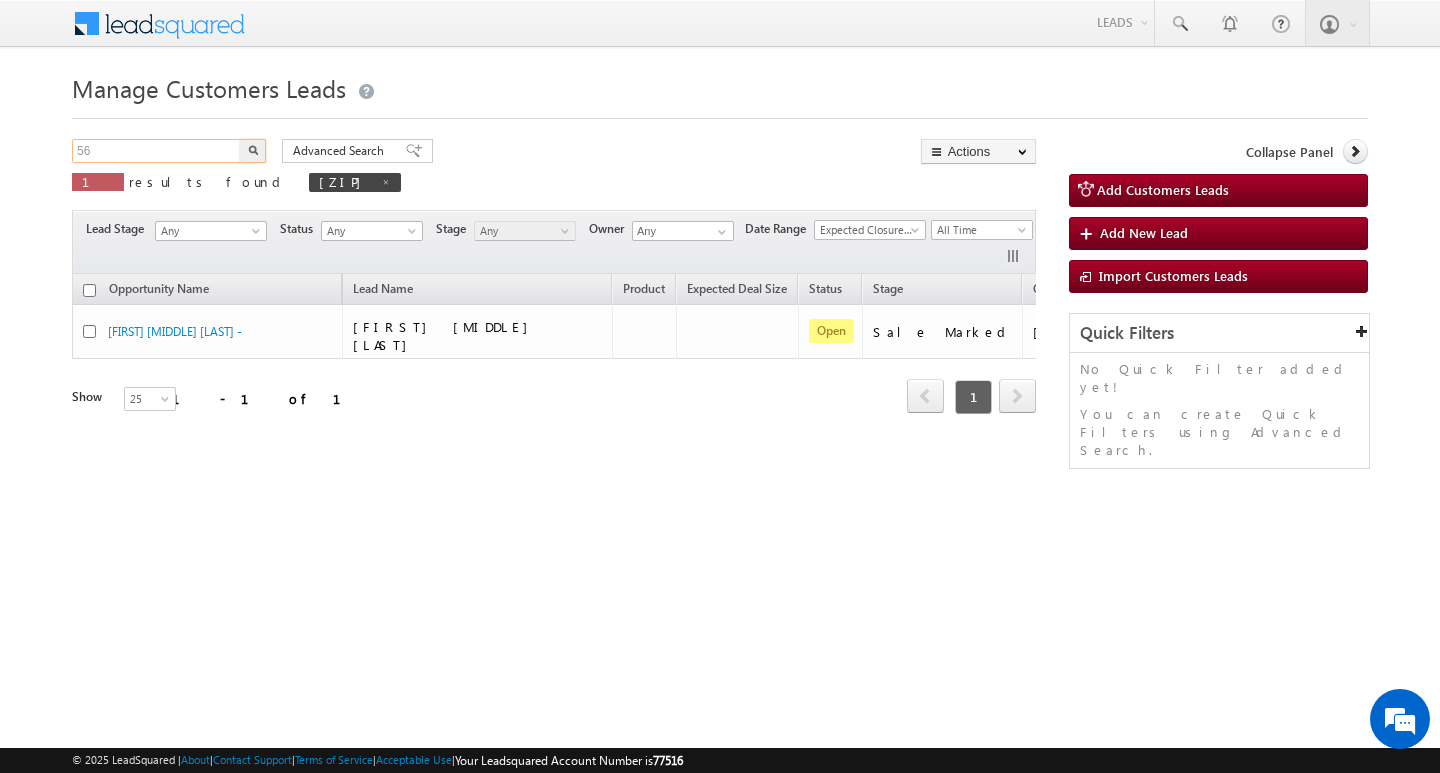 type on "5" 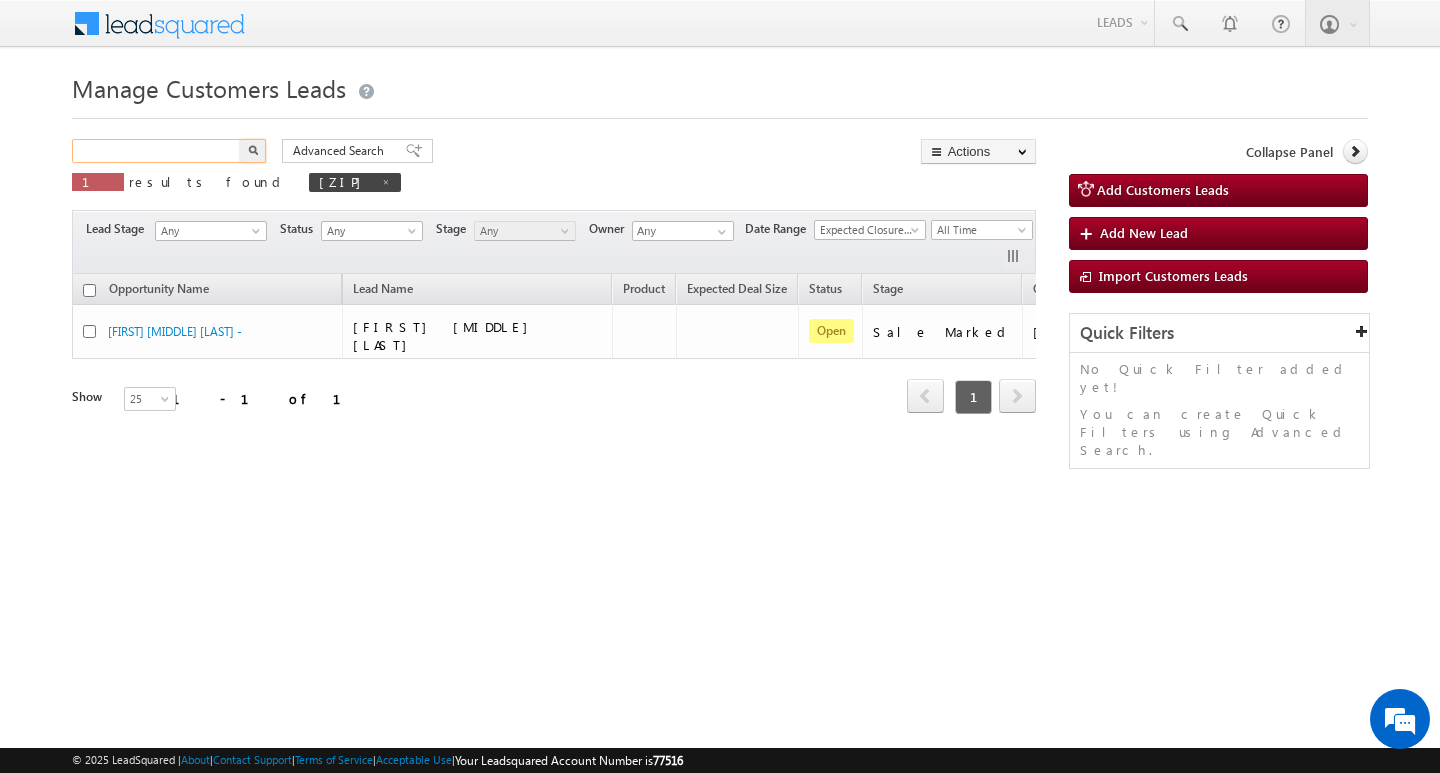 paste on "562895" 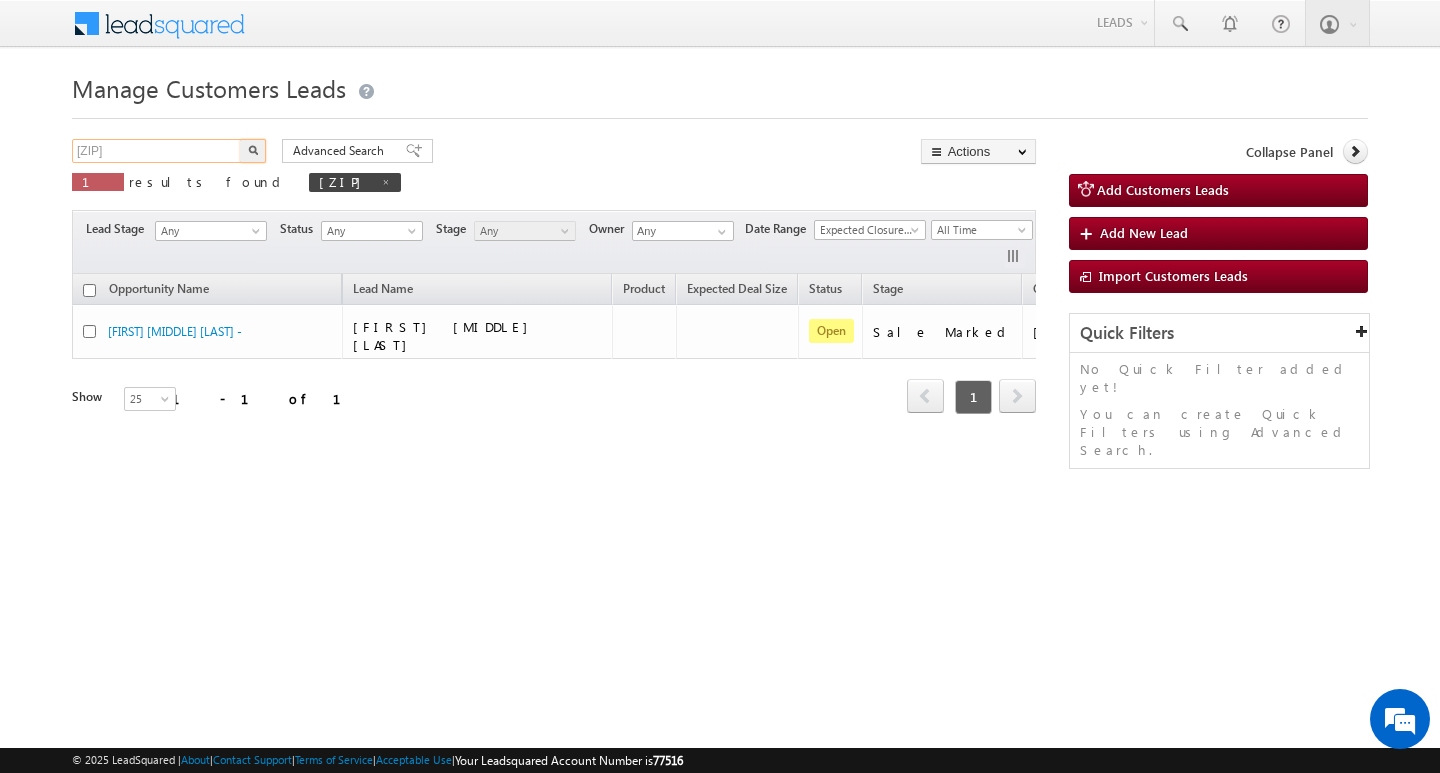 type on "562895" 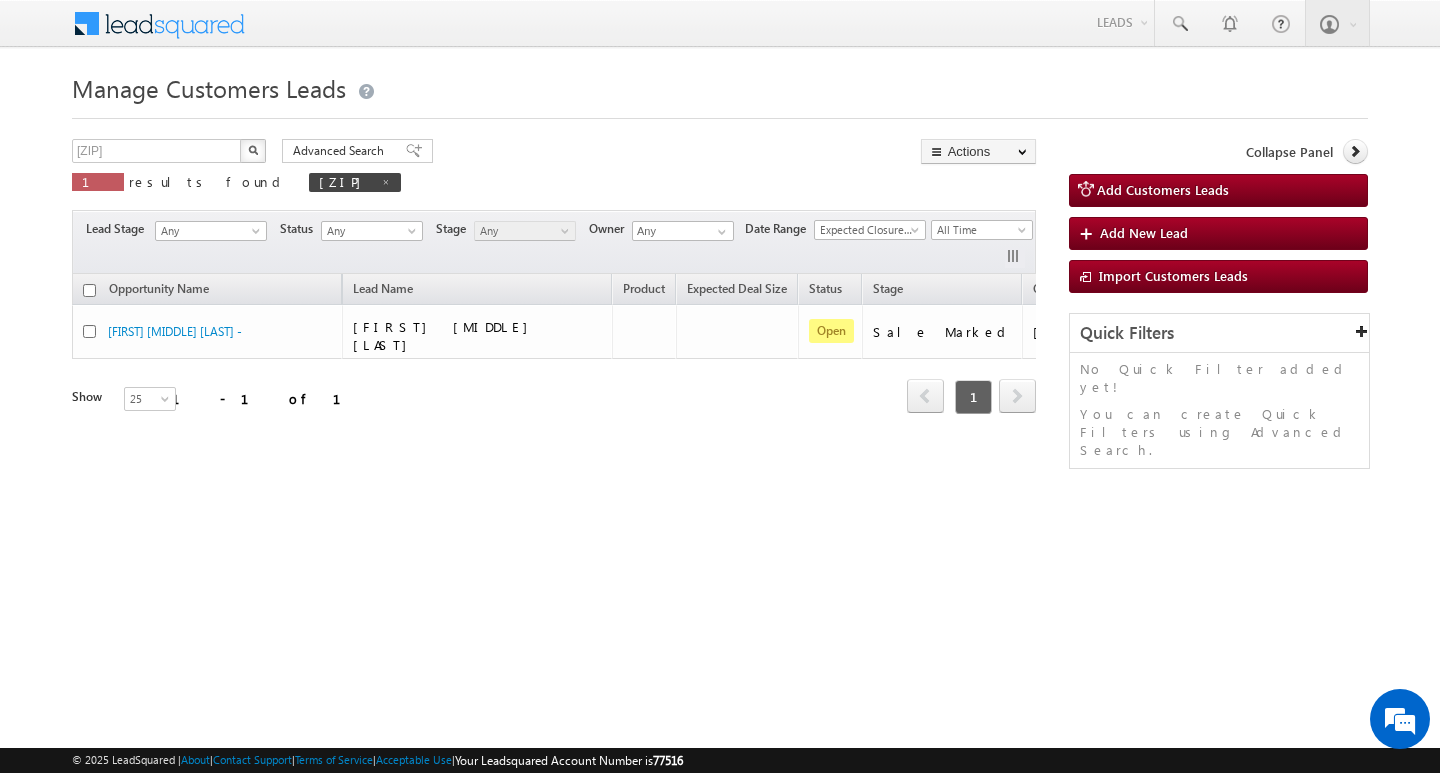 click at bounding box center [253, 150] 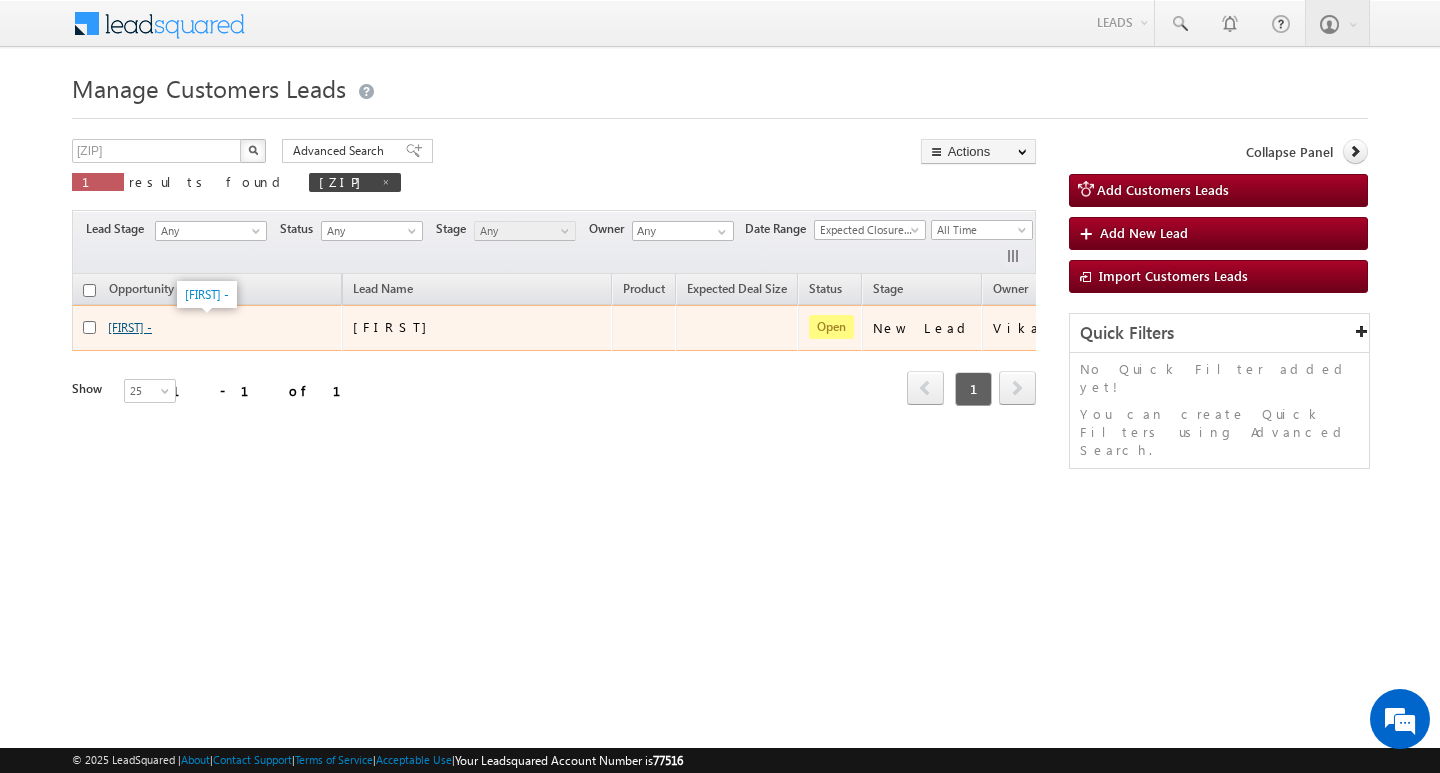 click on "Hariom  -" at bounding box center [130, 327] 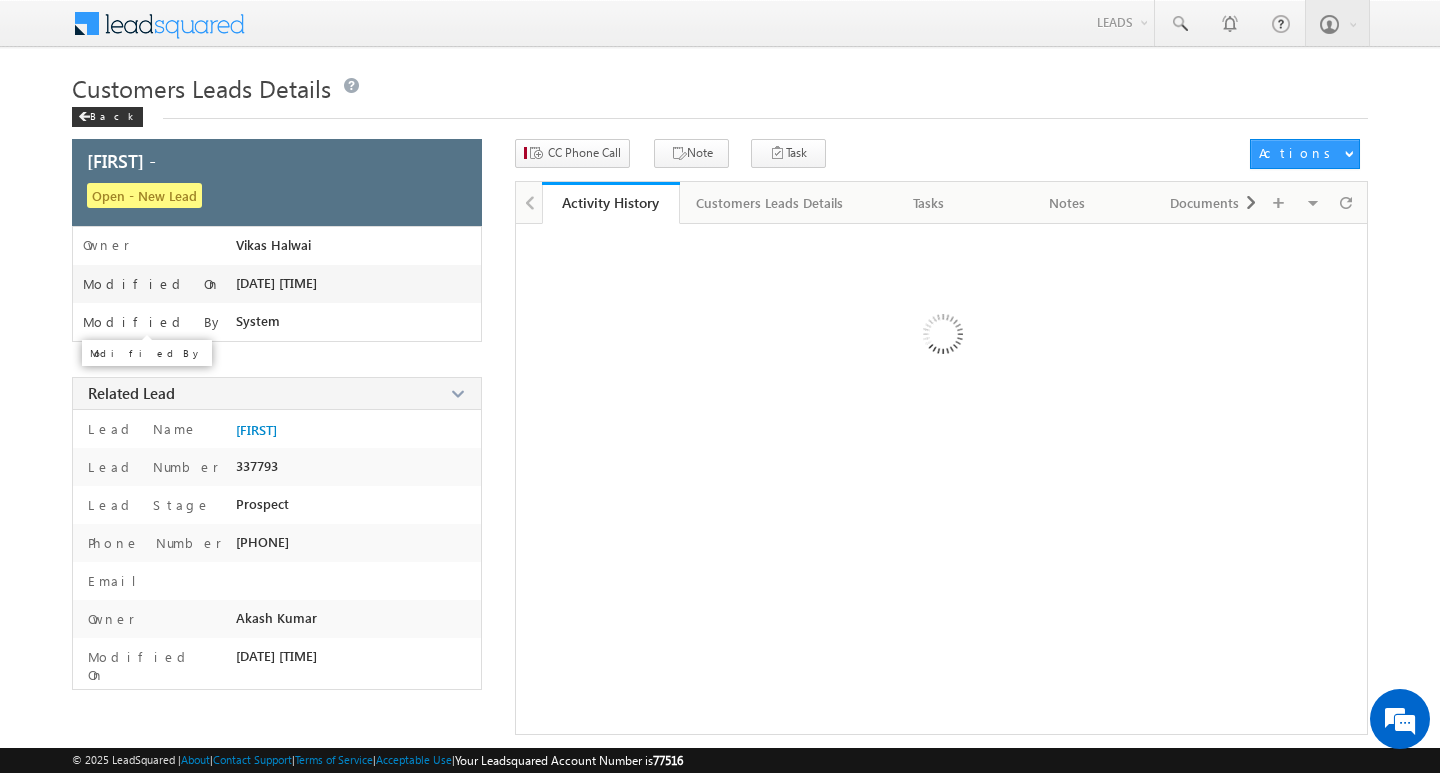 scroll, scrollTop: 0, scrollLeft: 0, axis: both 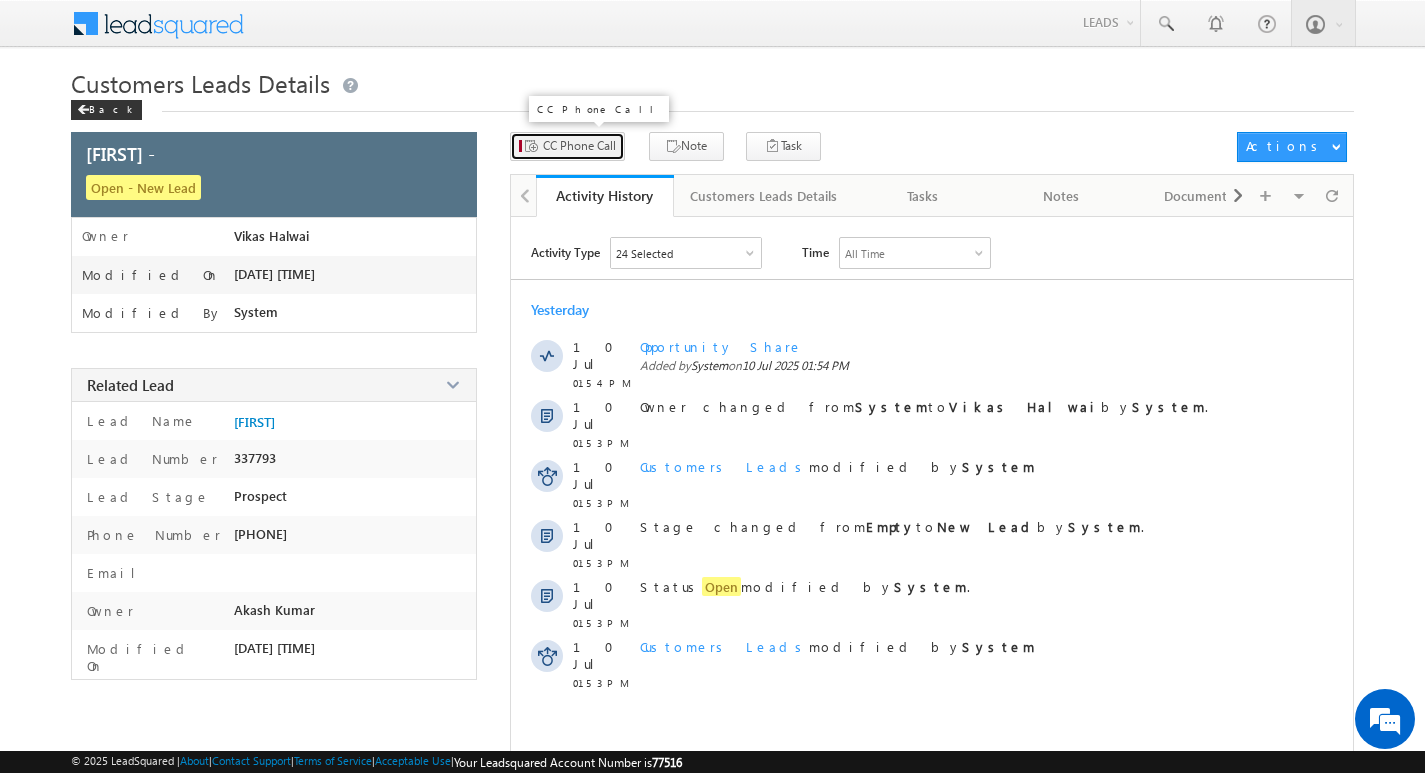 click on "CC Phone Call" at bounding box center [567, 146] 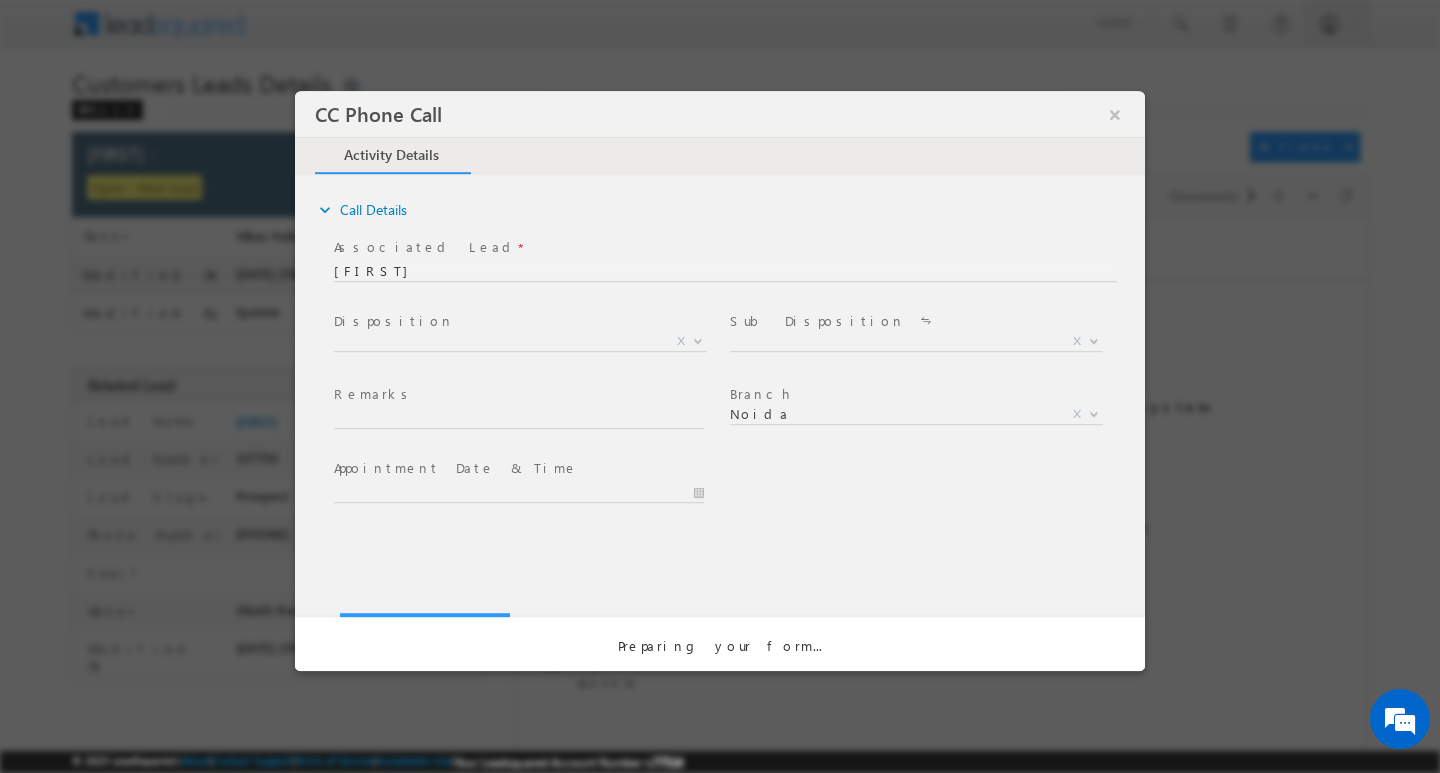 scroll, scrollTop: 0, scrollLeft: 0, axis: both 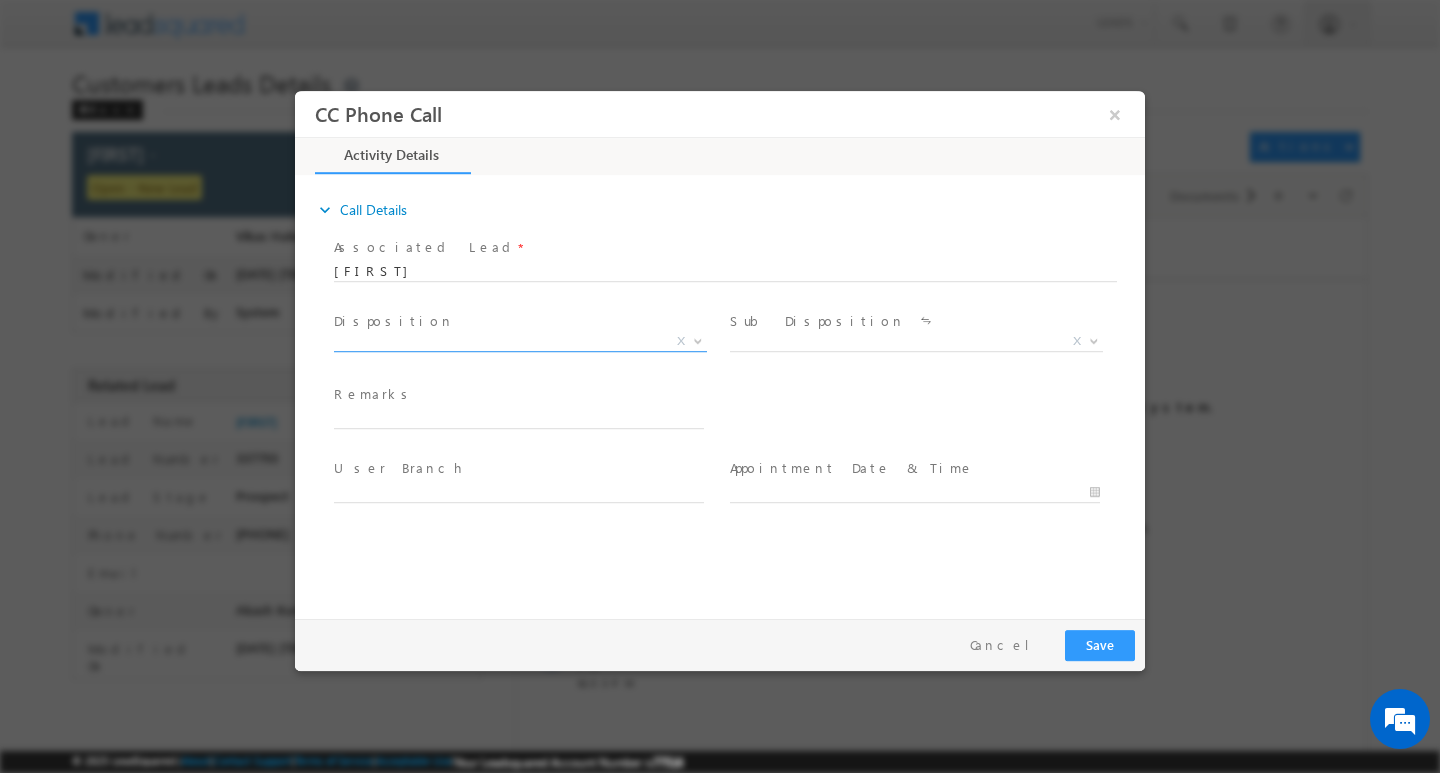 click at bounding box center (696, 340) 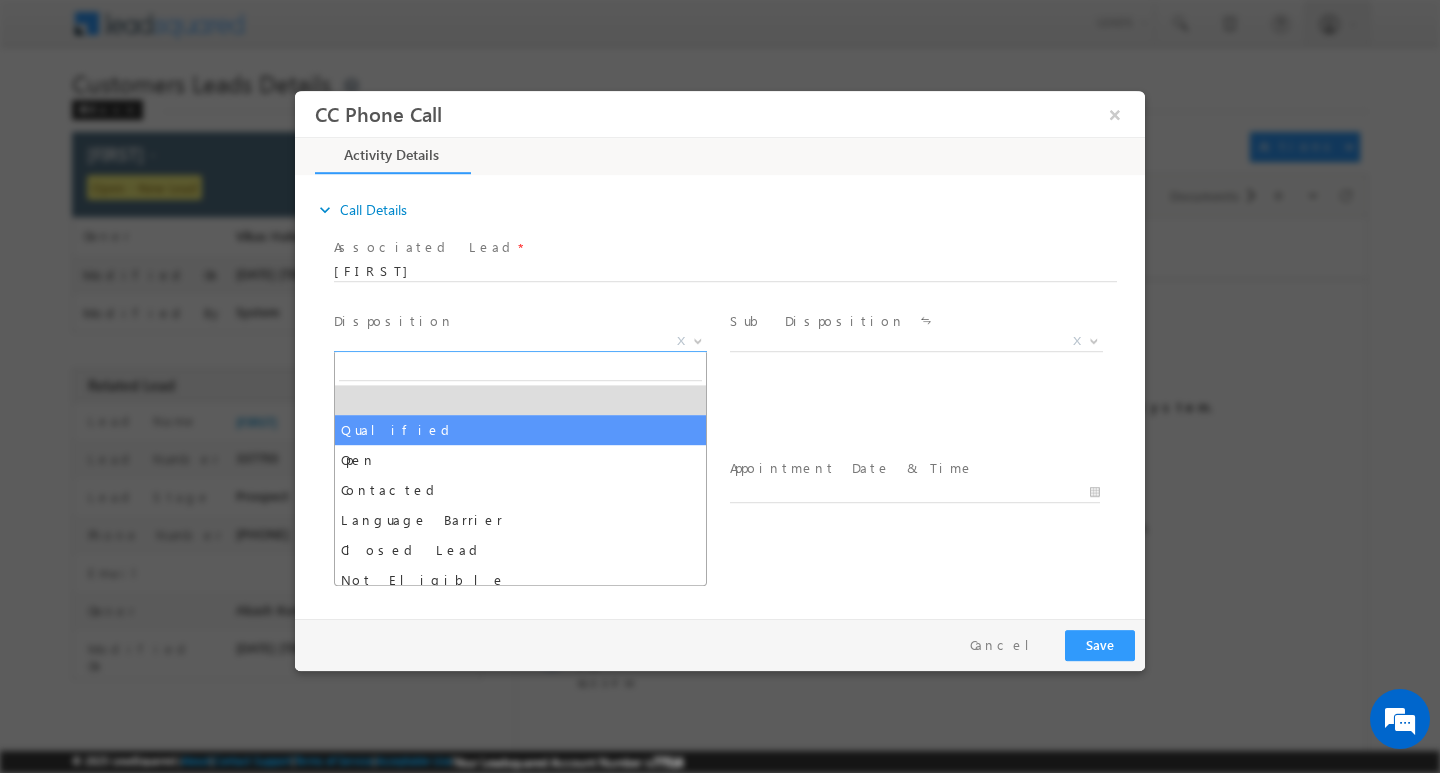 select on "Qualified" 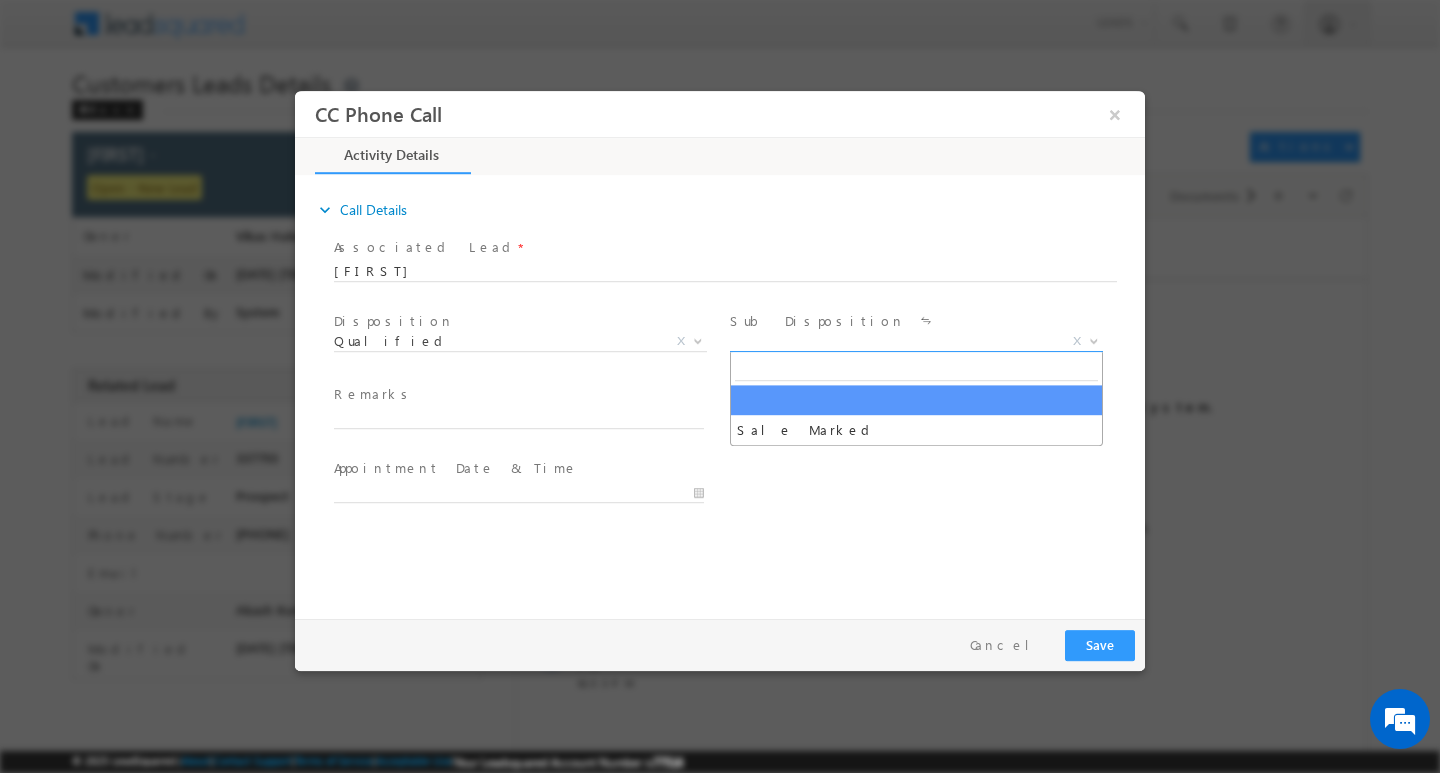 click at bounding box center (1094, 339) 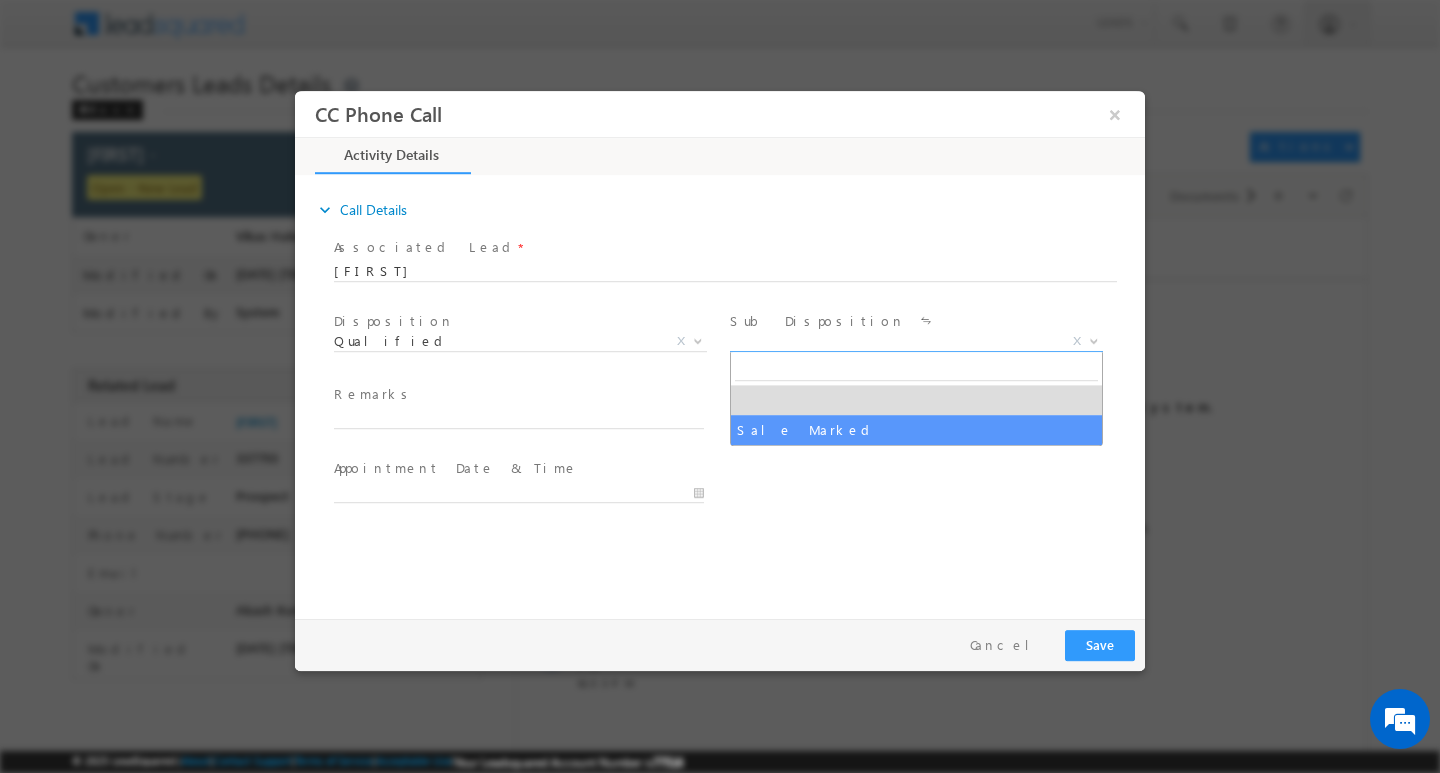 select on "Sale Marked" 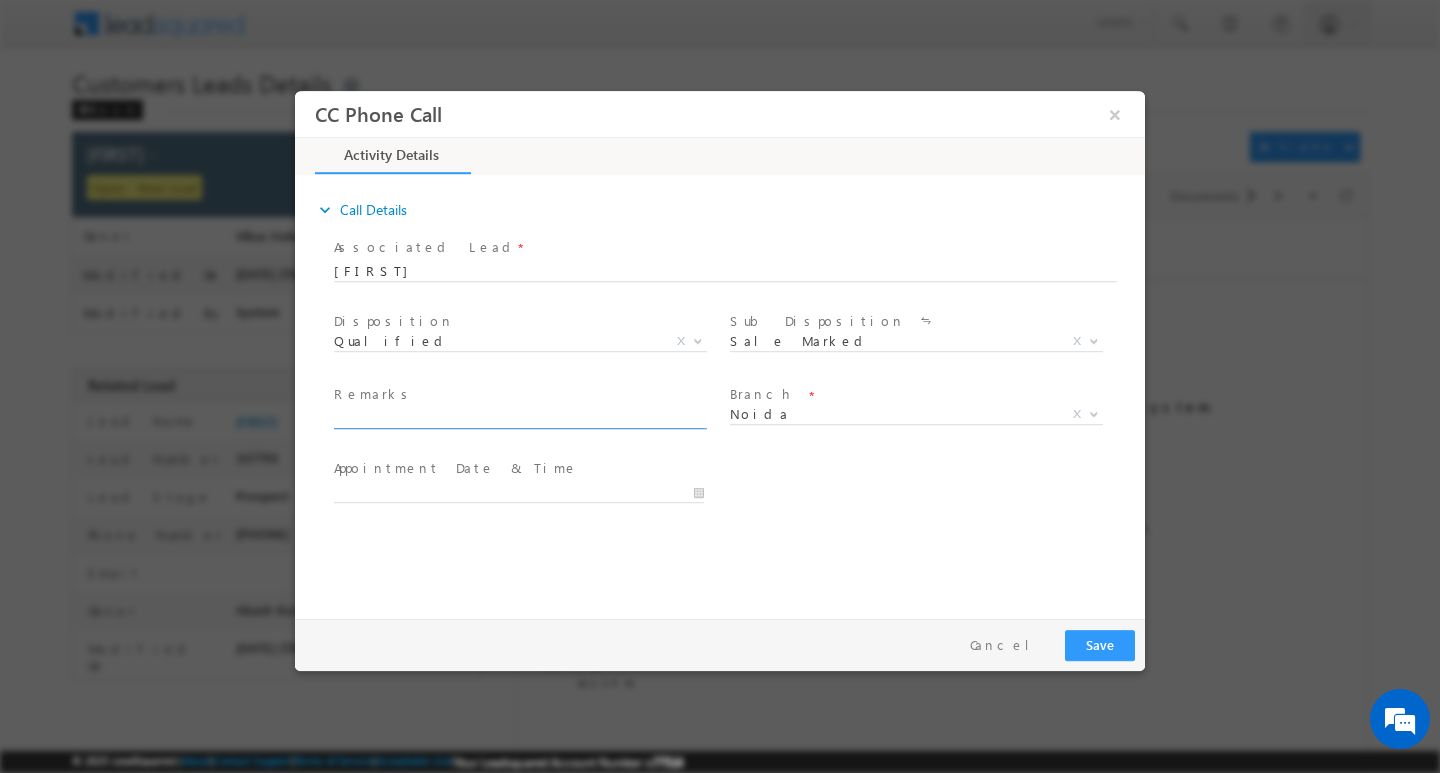 click at bounding box center [519, 418] 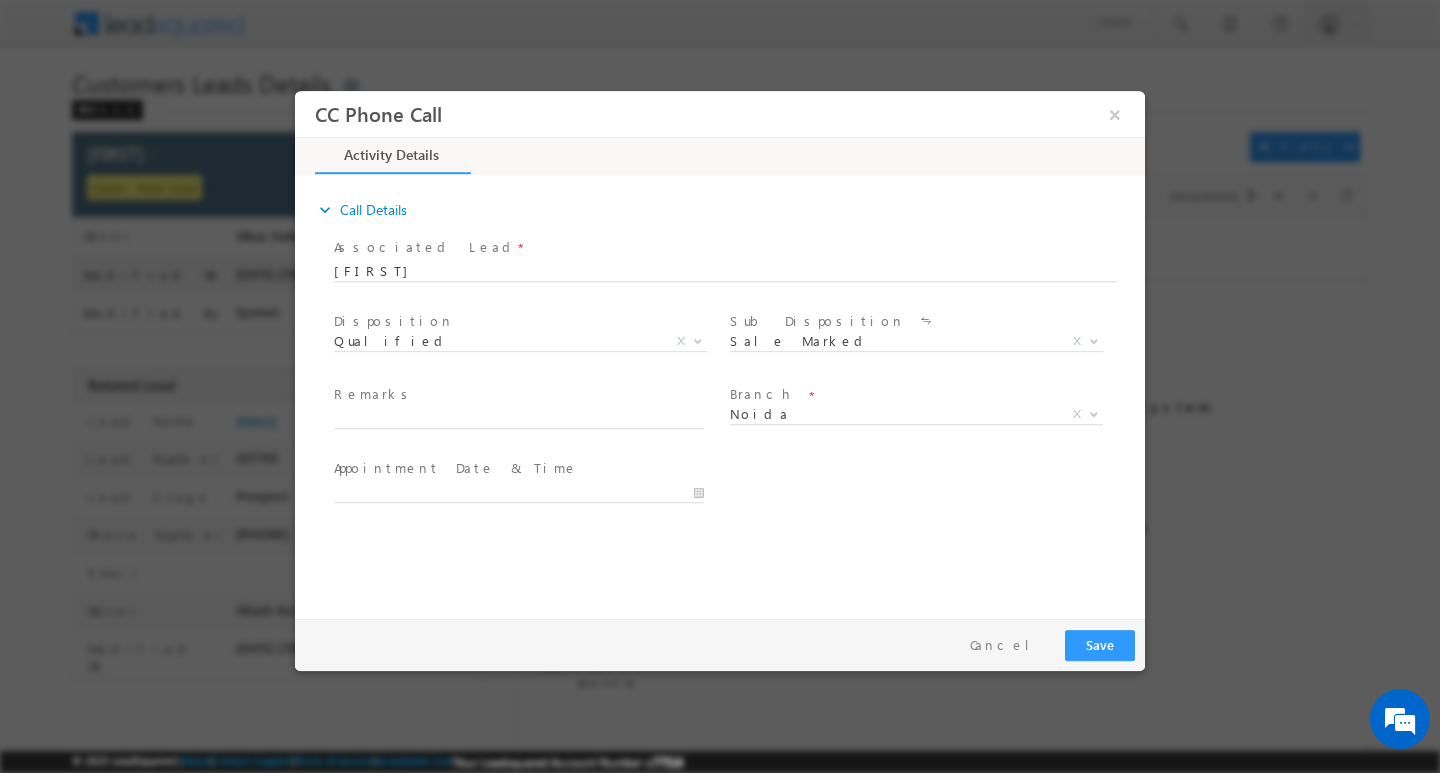 scroll, scrollTop: 0, scrollLeft: 0, axis: both 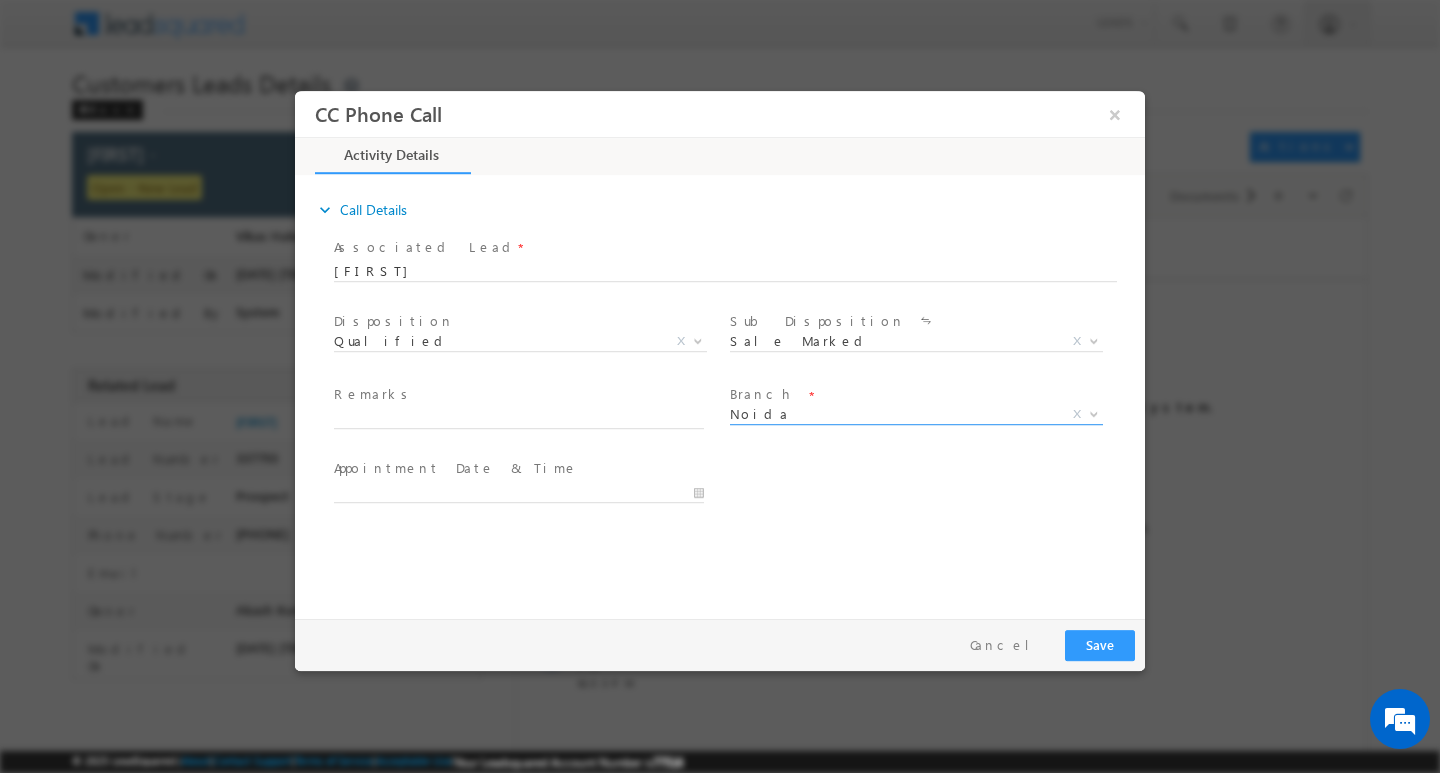 click at bounding box center (1092, 413) 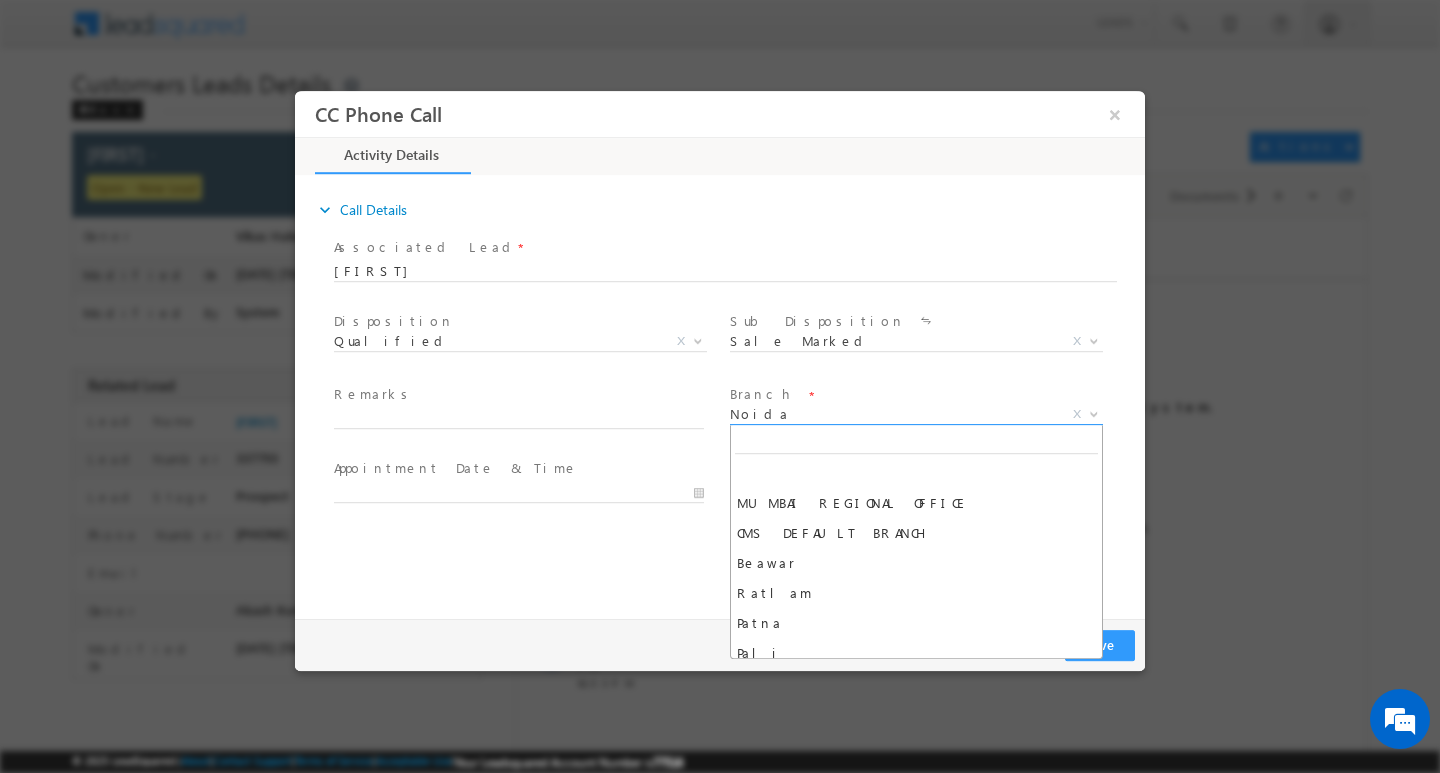scroll, scrollTop: 2220, scrollLeft: 0, axis: vertical 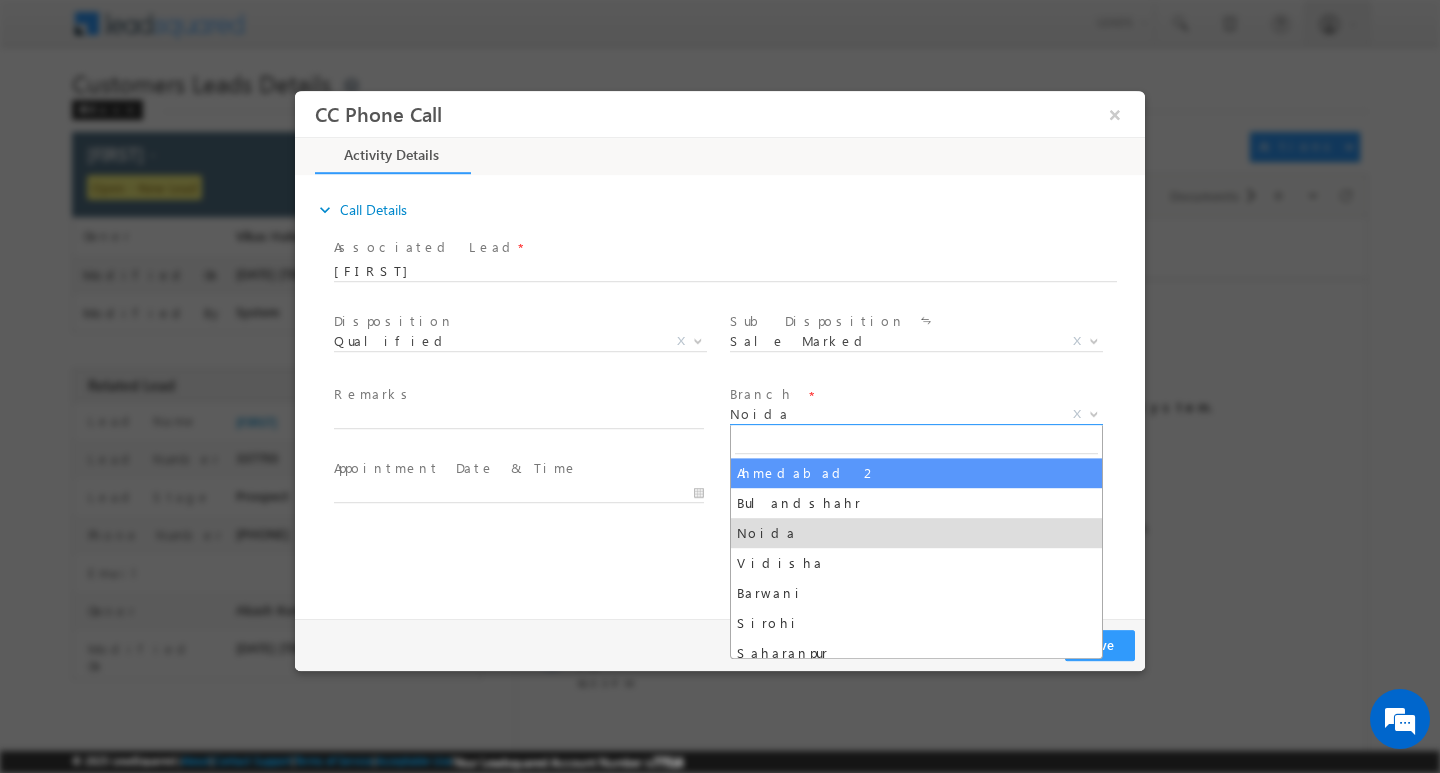click on "Noida" at bounding box center (892, 413) 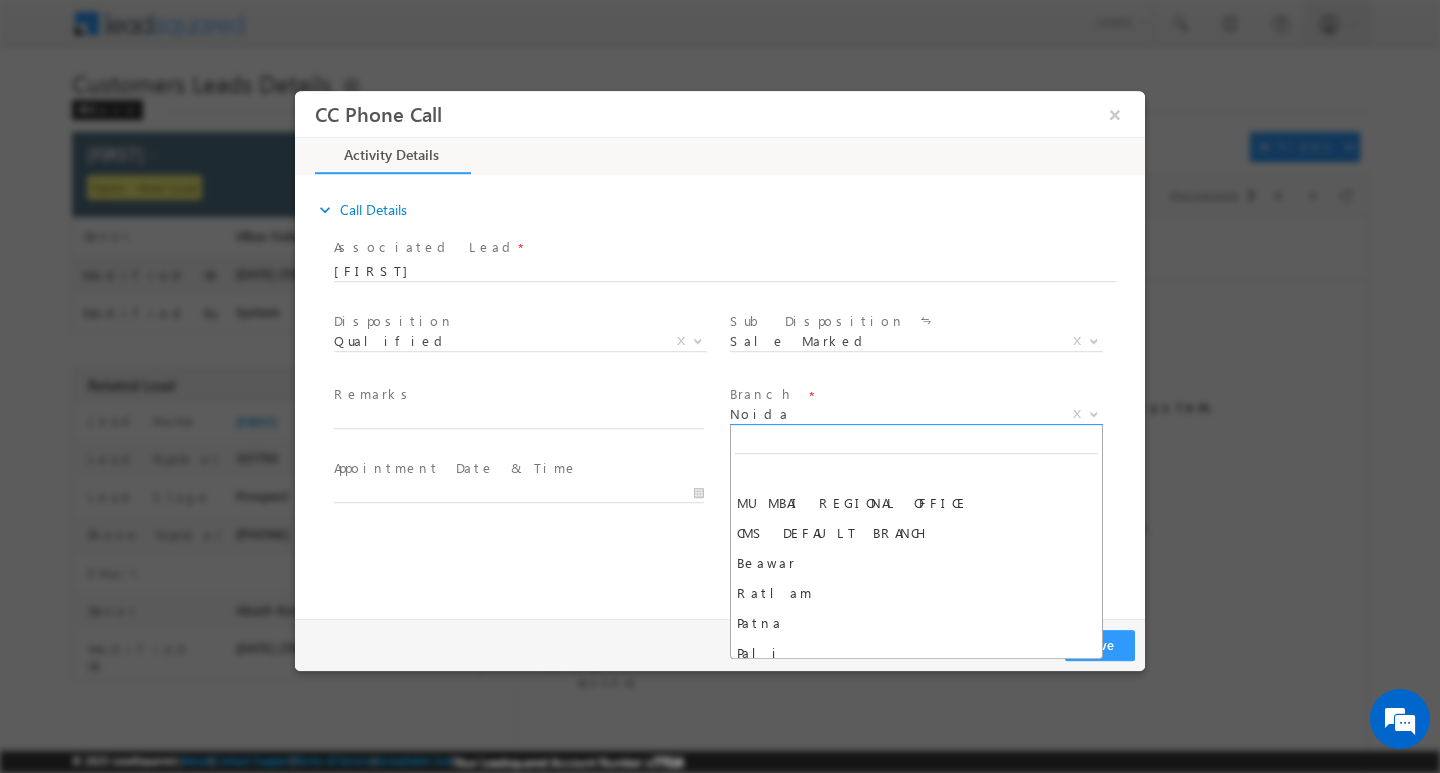 click on "Noida" at bounding box center [892, 413] 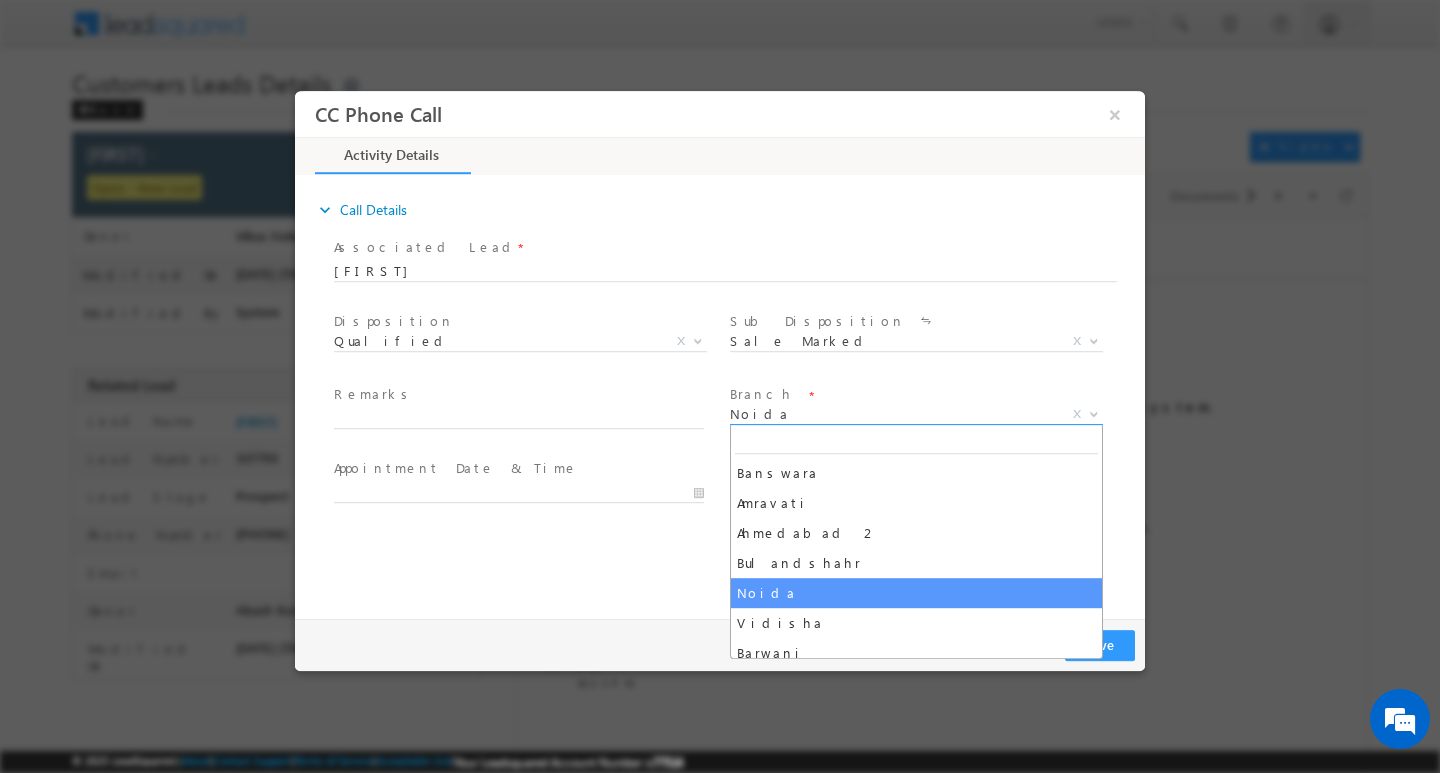 select 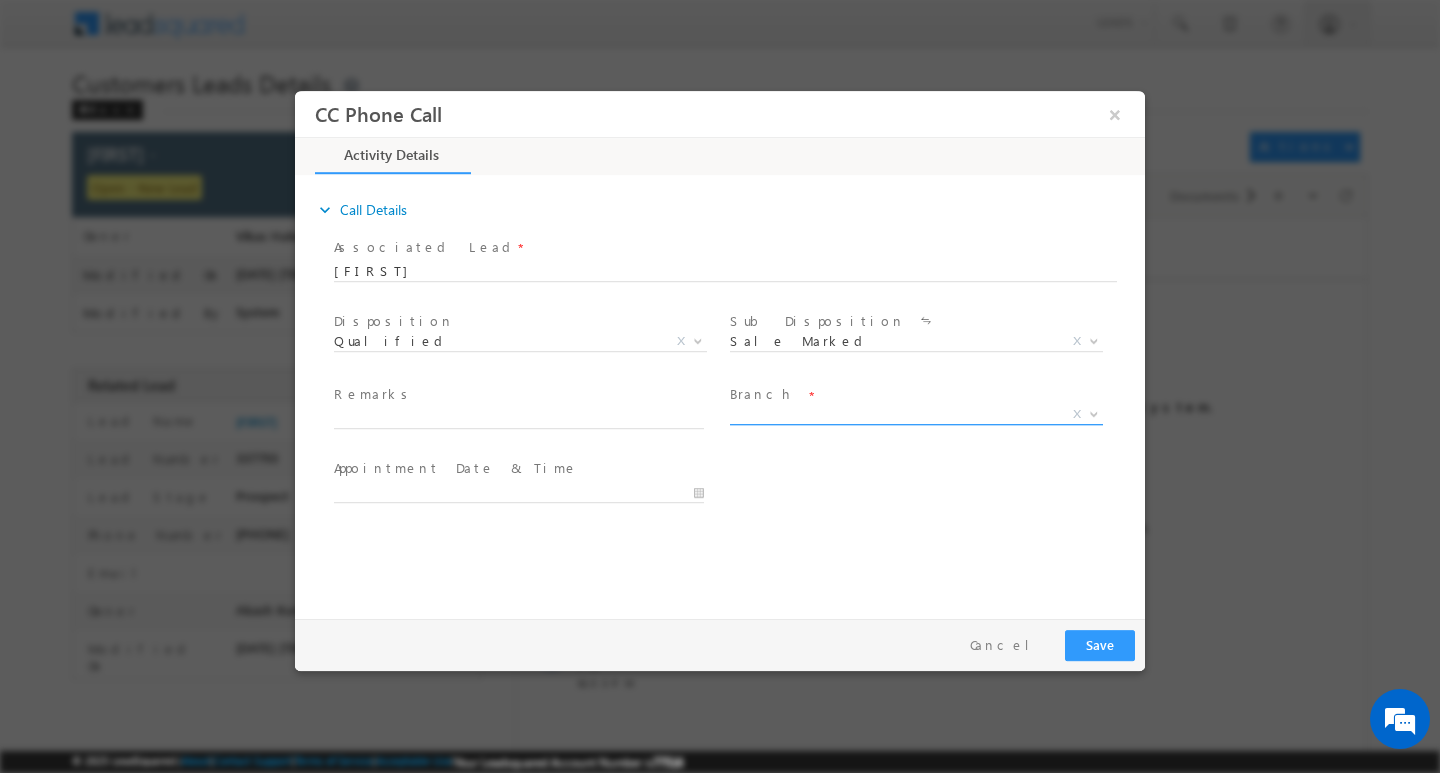 click on "X" at bounding box center (1077, 413) 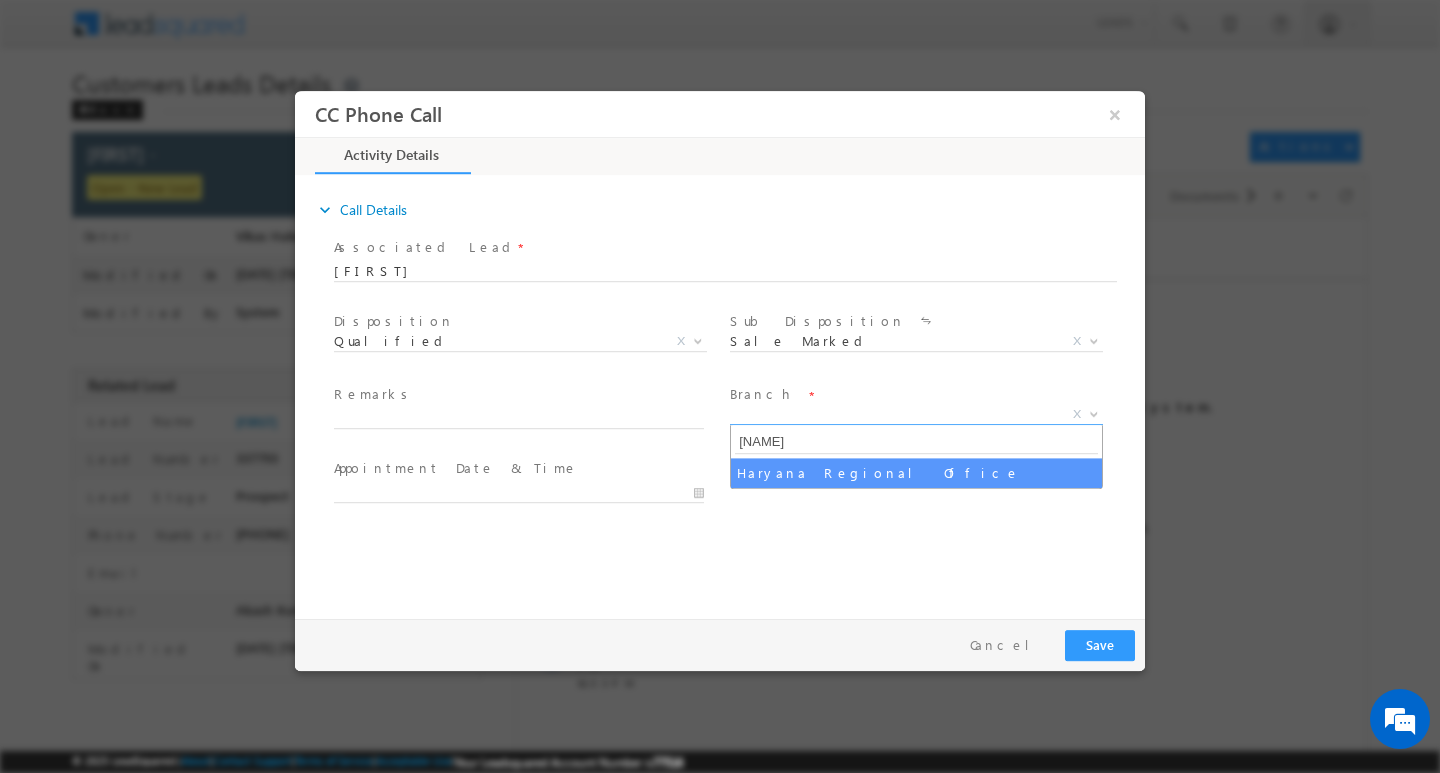 type on "HARY" 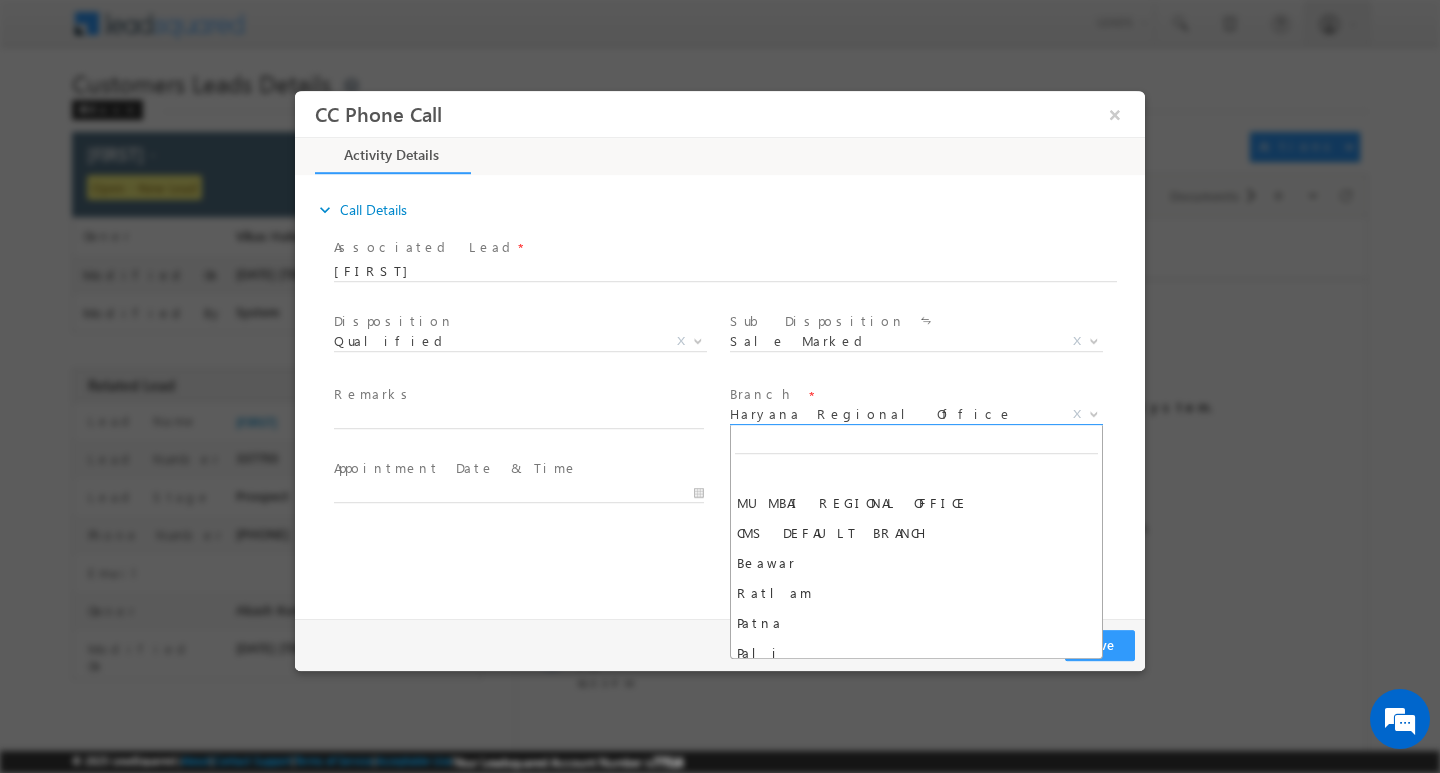 click on "Haryana Regional Office" at bounding box center [892, 413] 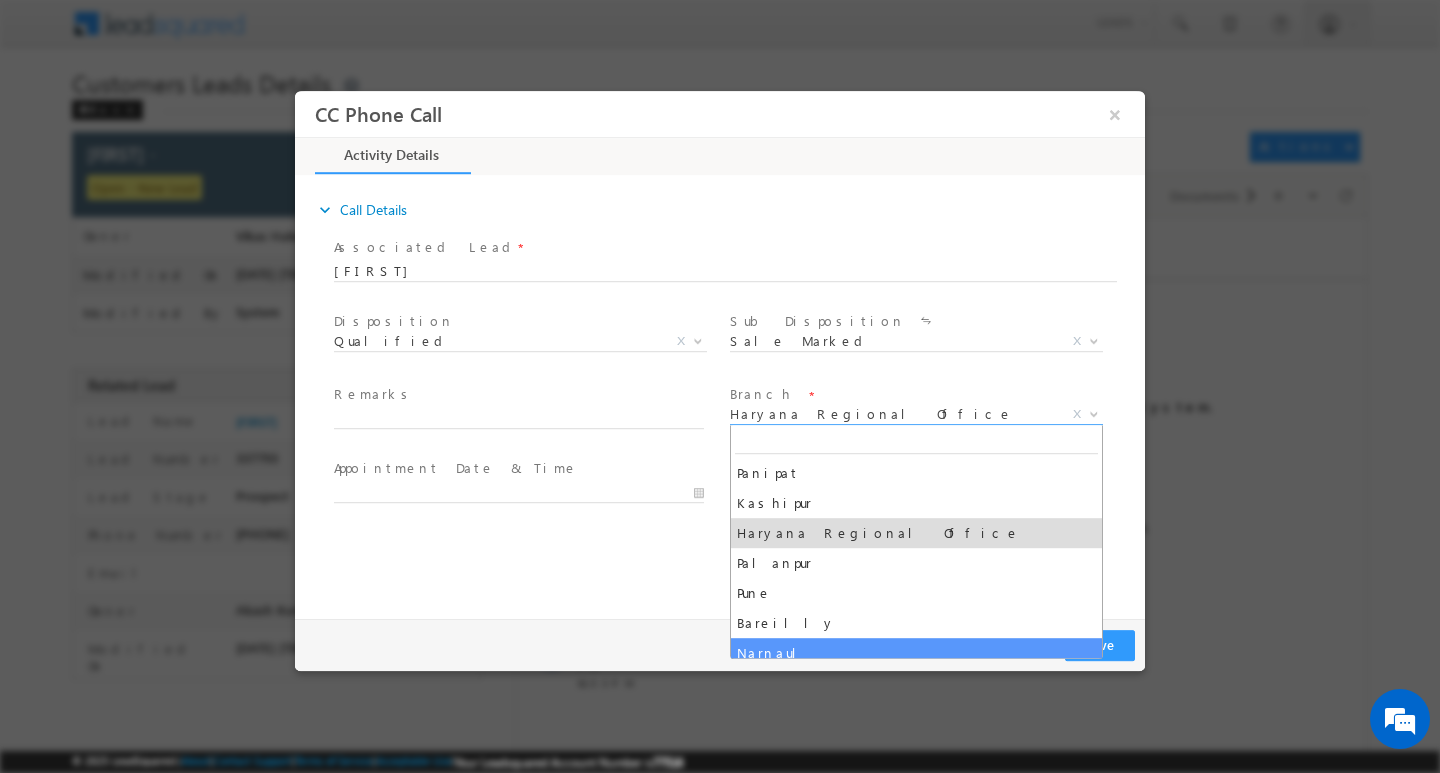click at bounding box center (528, 491) 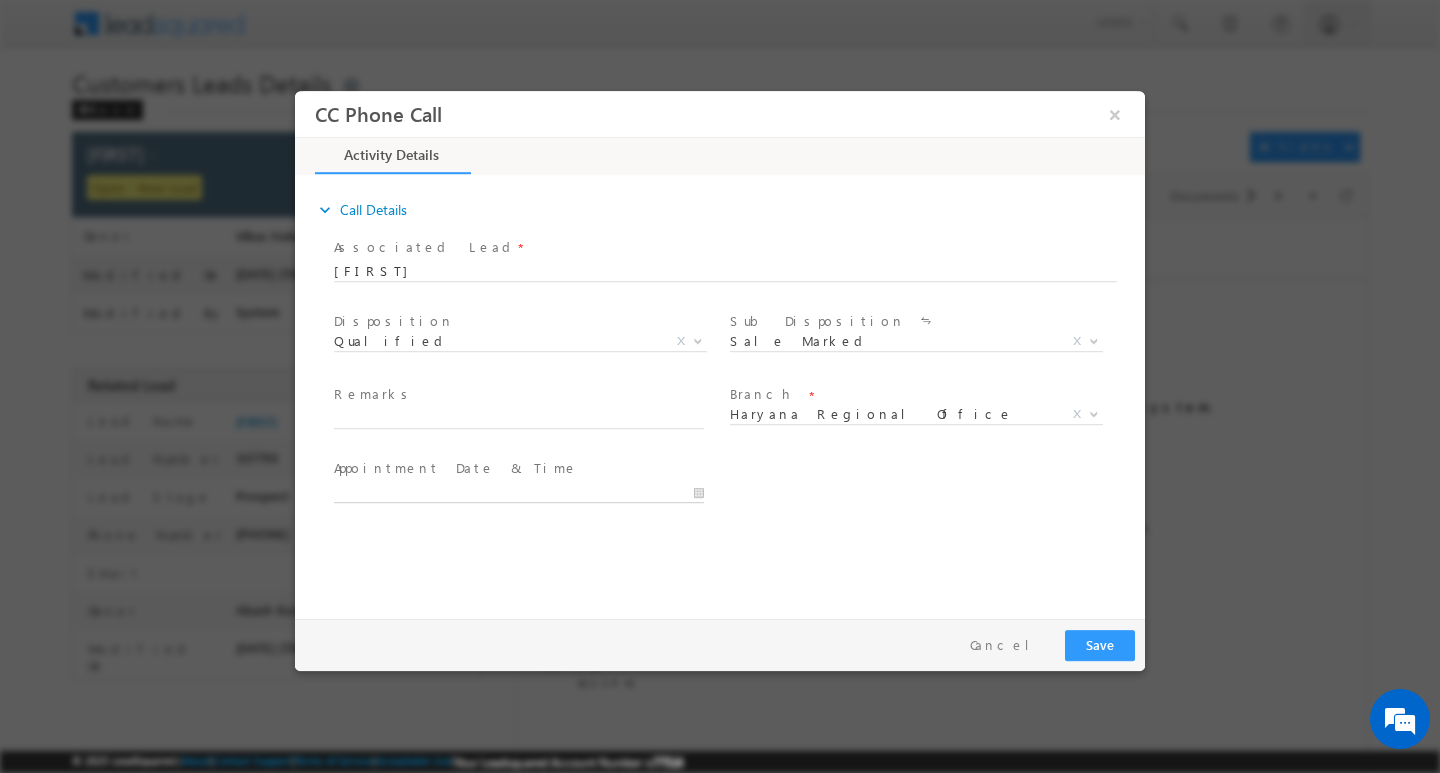 type on "07/11/2025 2:35 PM" 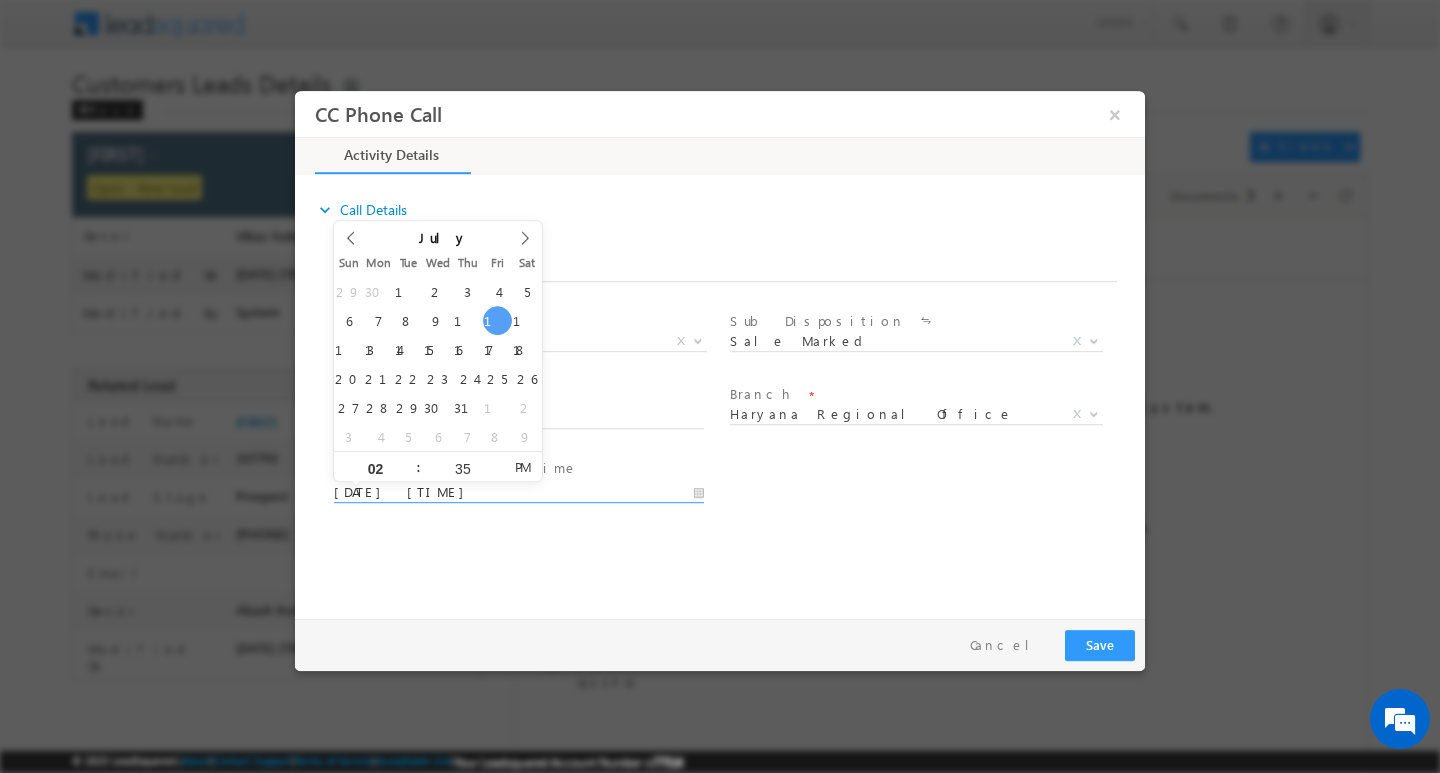 click on "07/11/2025 2:35 PM" at bounding box center (519, 492) 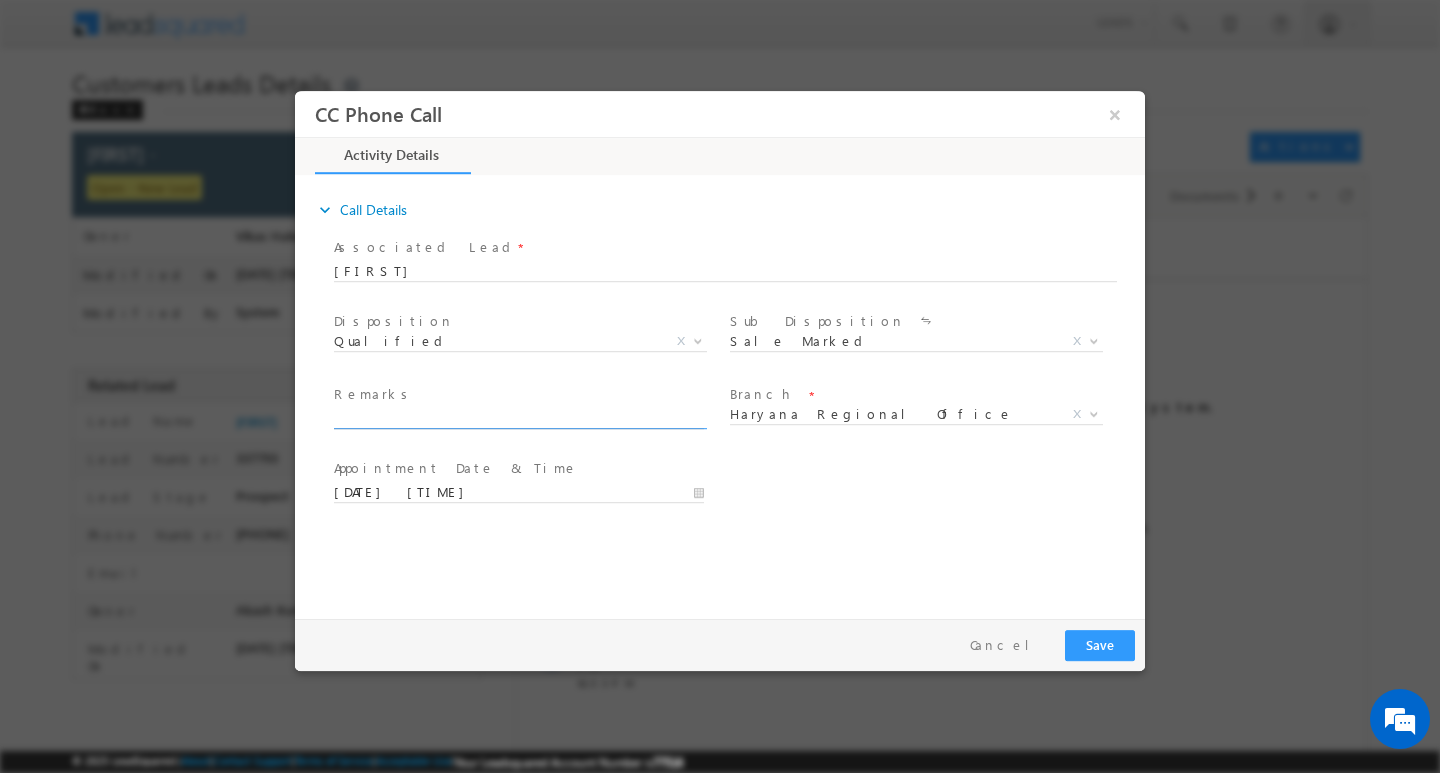 click at bounding box center [519, 418] 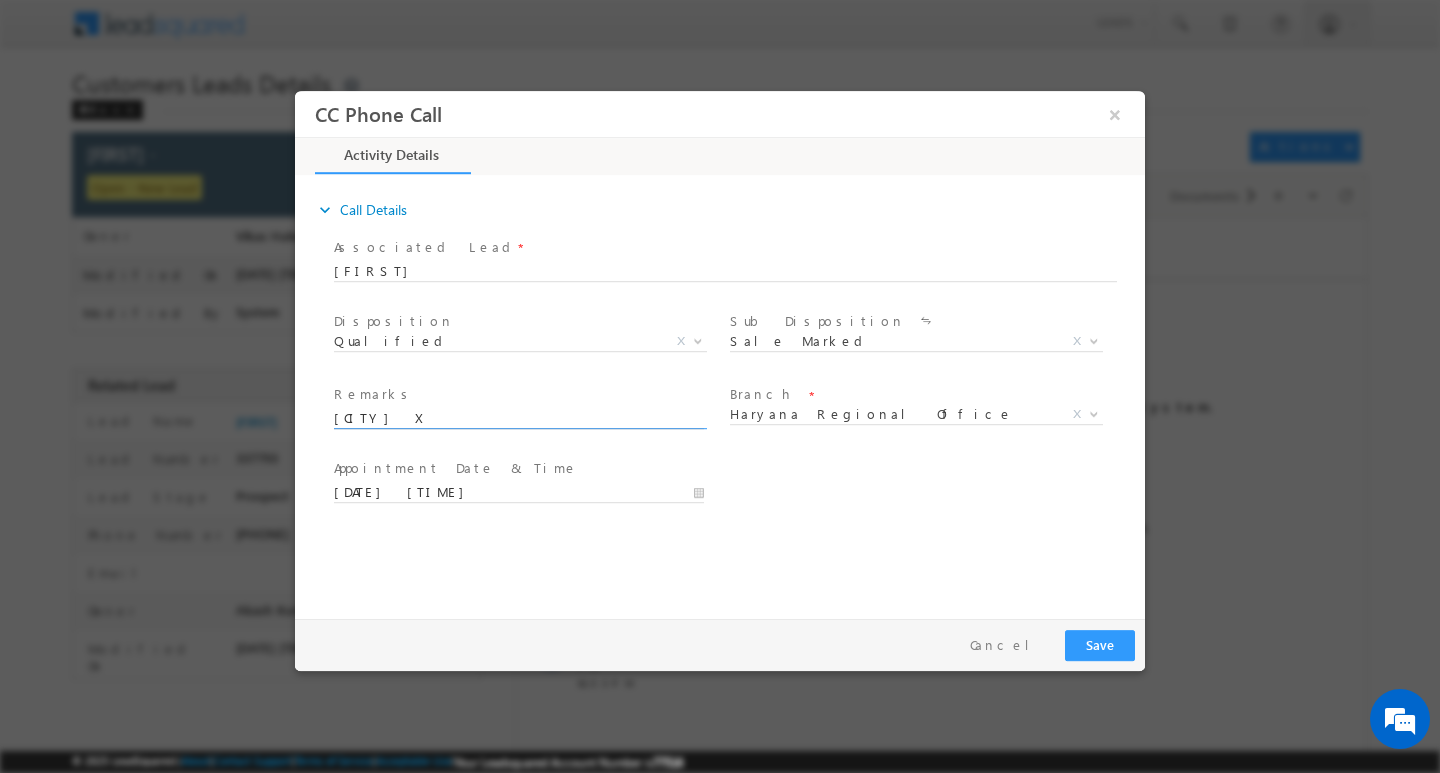 scroll, scrollTop: 0, scrollLeft: 992, axis: horizontal 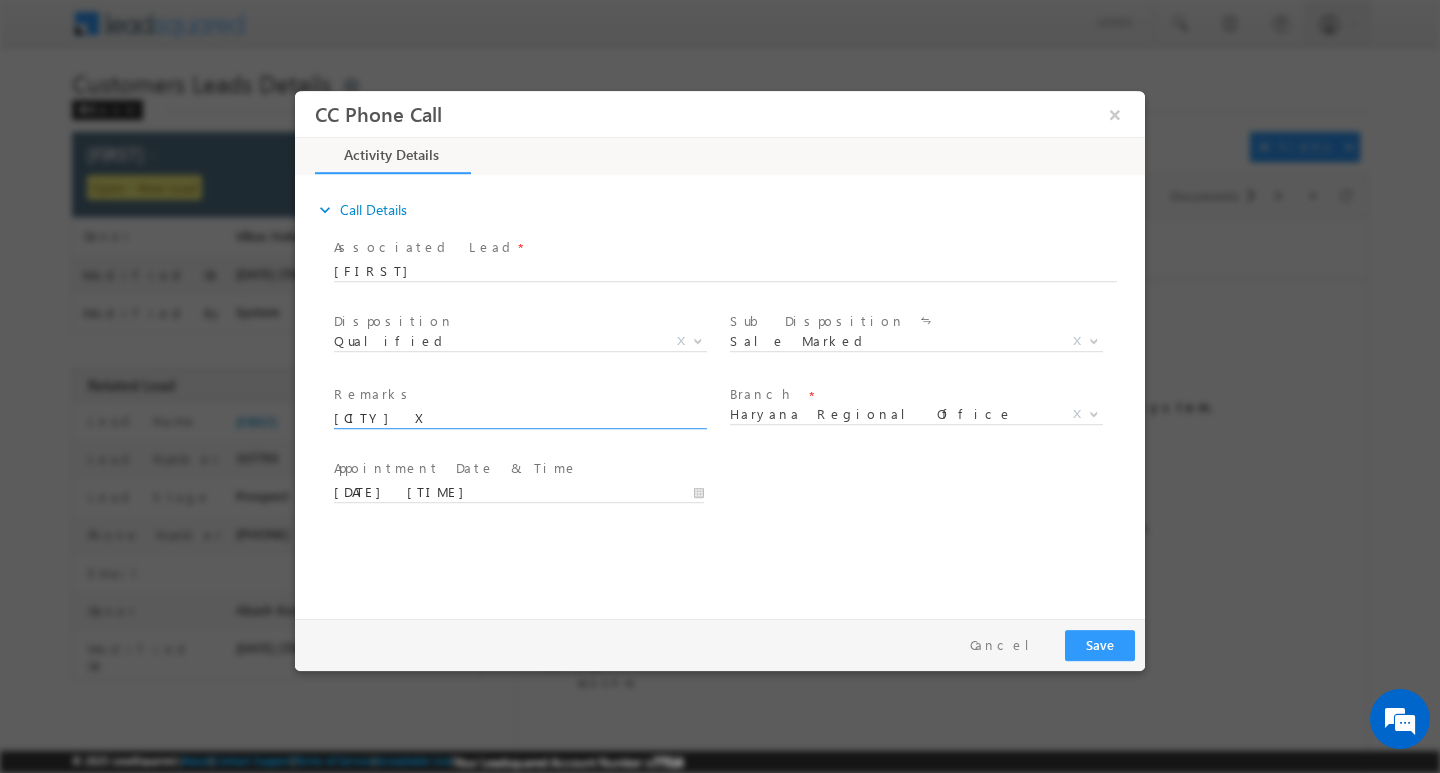 type on "CUSTOMER NAME : HARIOM : AG 33/  JOB  / SALRIED/ MOTHE INCOME 28K / WORK EXPERI 3Y / LOAN TYPE : PVC/ LOAN AMOUNT 20L / AAD  VIYA NAGR  NEARST SHIVA  MANDIRA     SONPAT ROHATKA  HARYANA  PINCOD 13100" 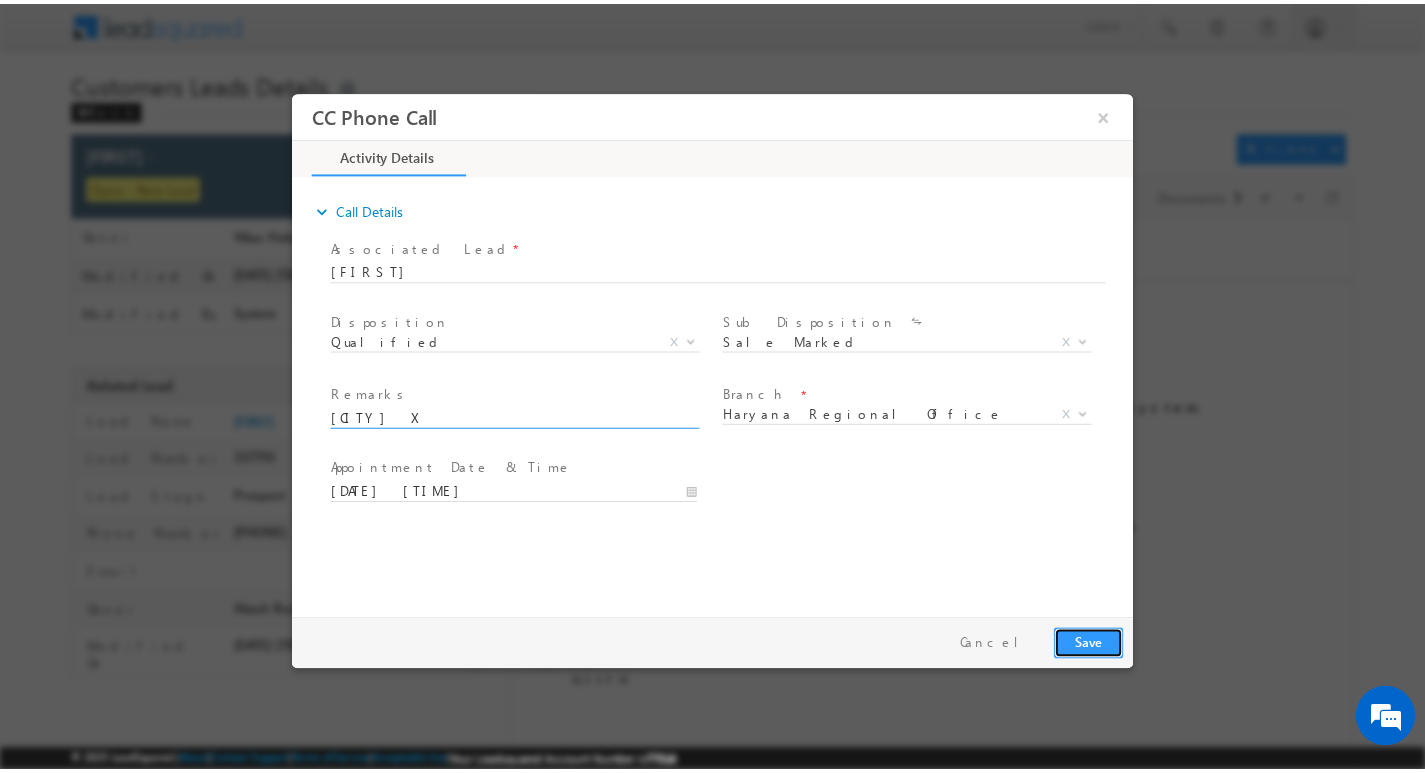 scroll, scrollTop: 0, scrollLeft: 0, axis: both 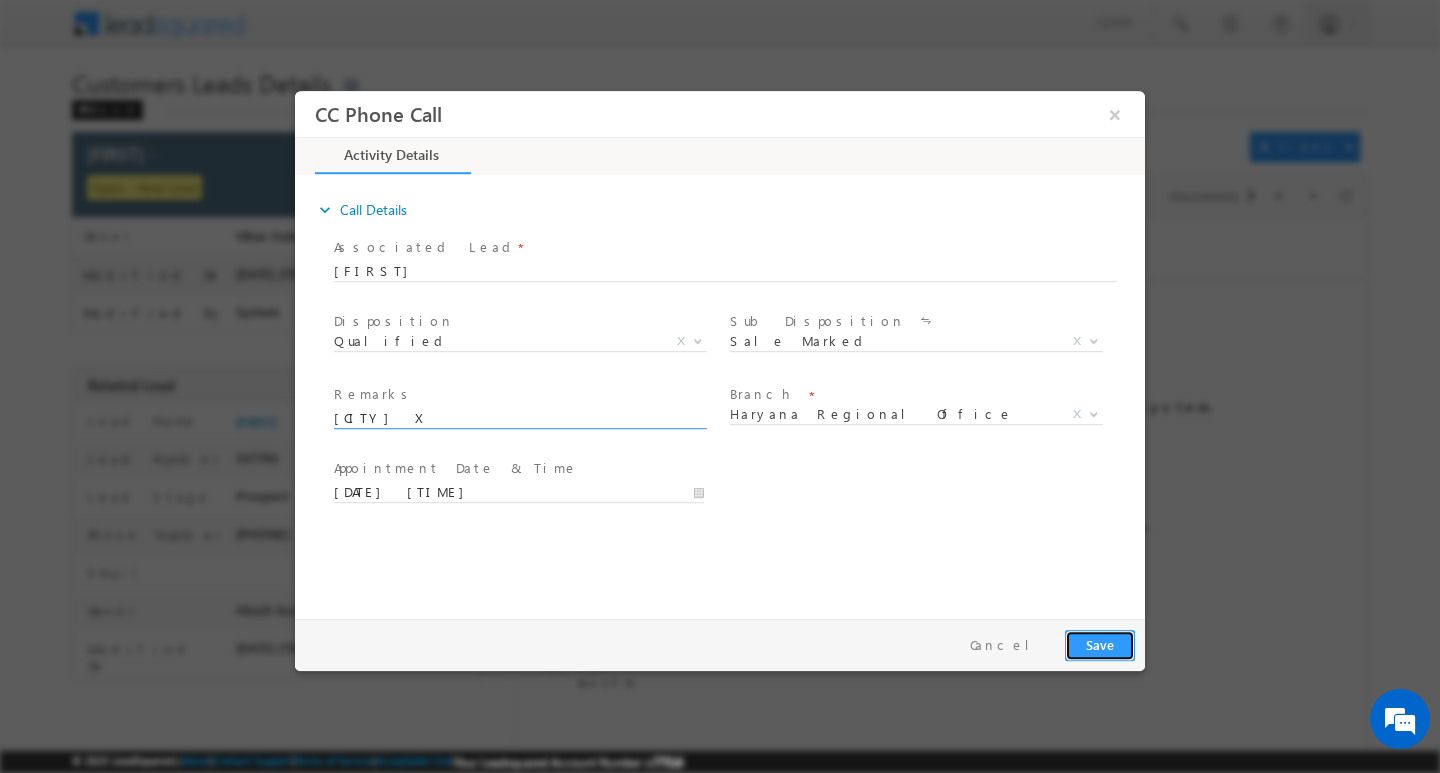 click on "Save" at bounding box center (1100, 644) 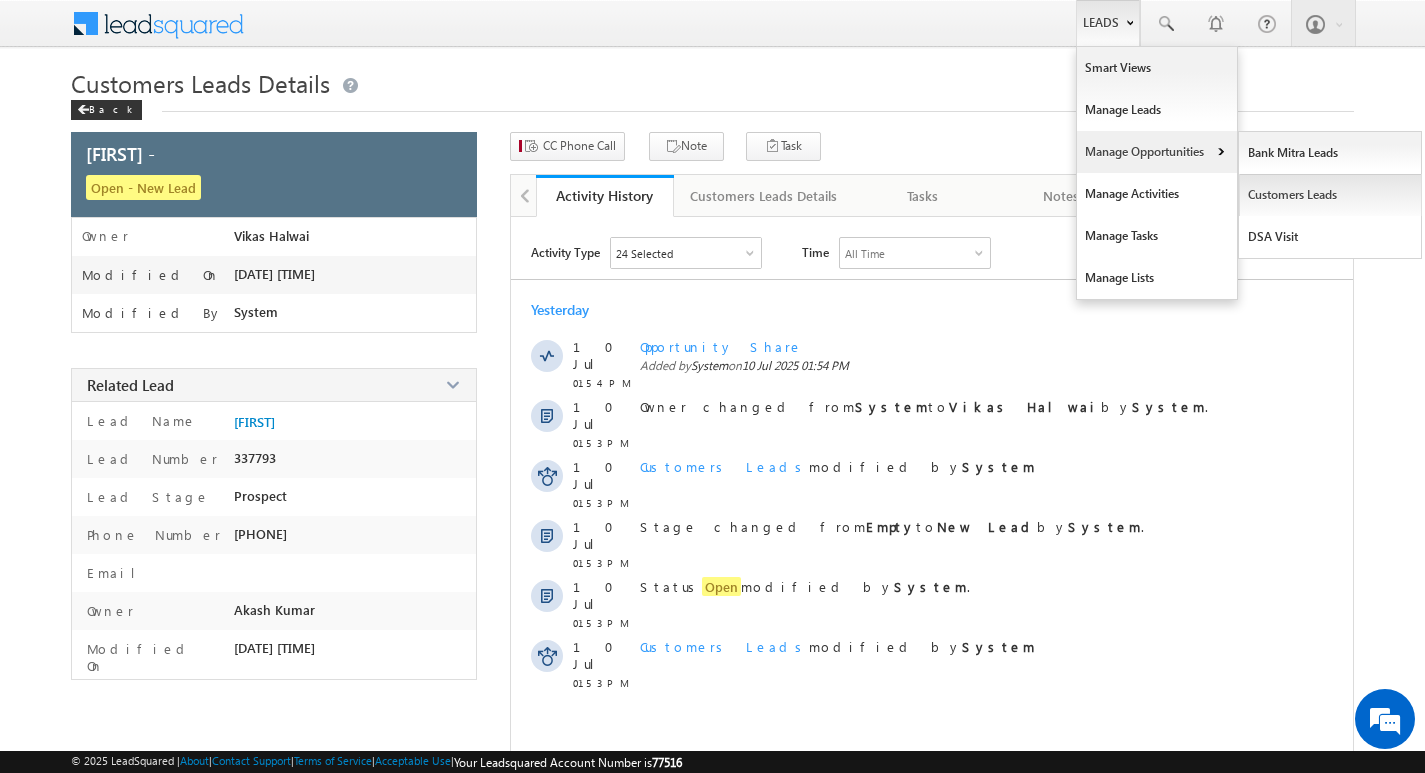 click on "Customers Leads" at bounding box center (1330, 195) 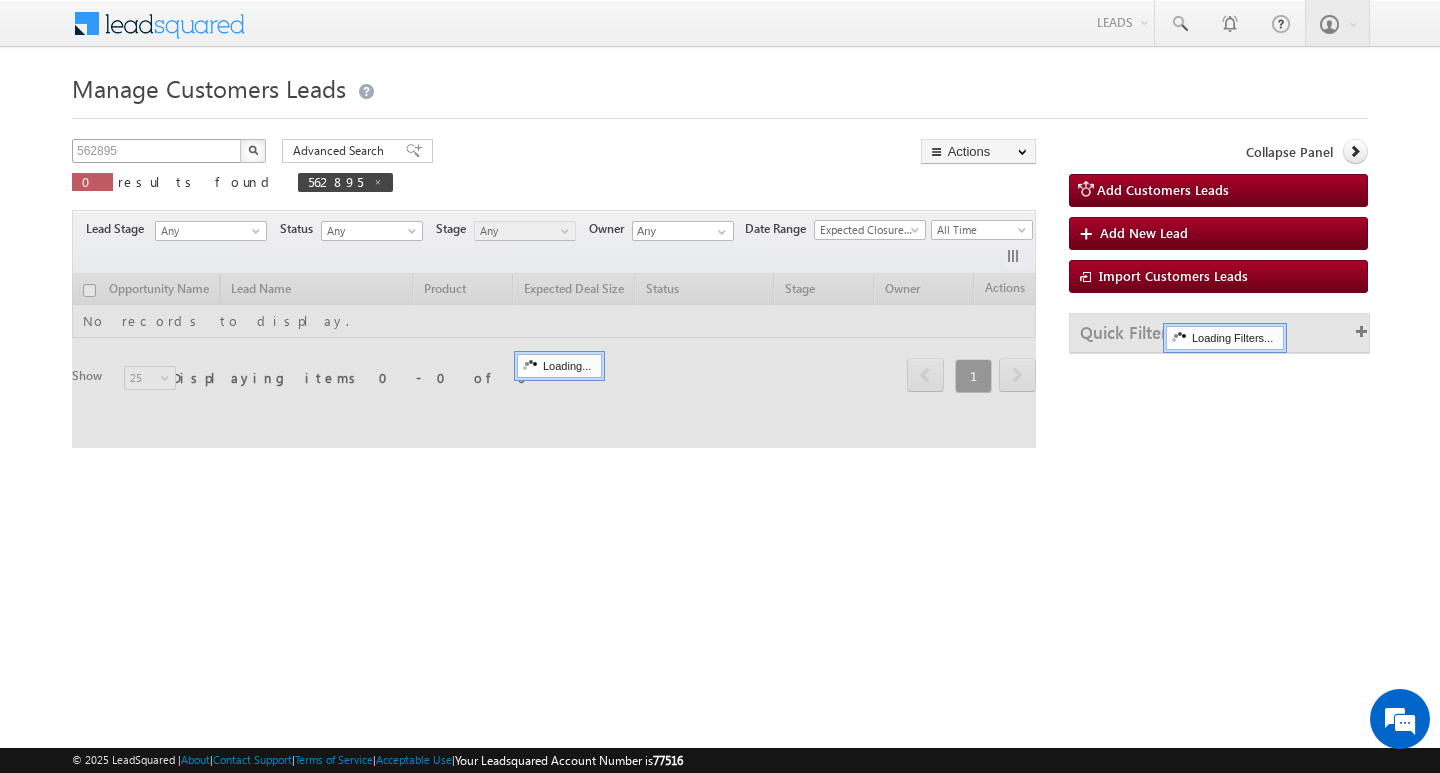 scroll, scrollTop: 0, scrollLeft: 0, axis: both 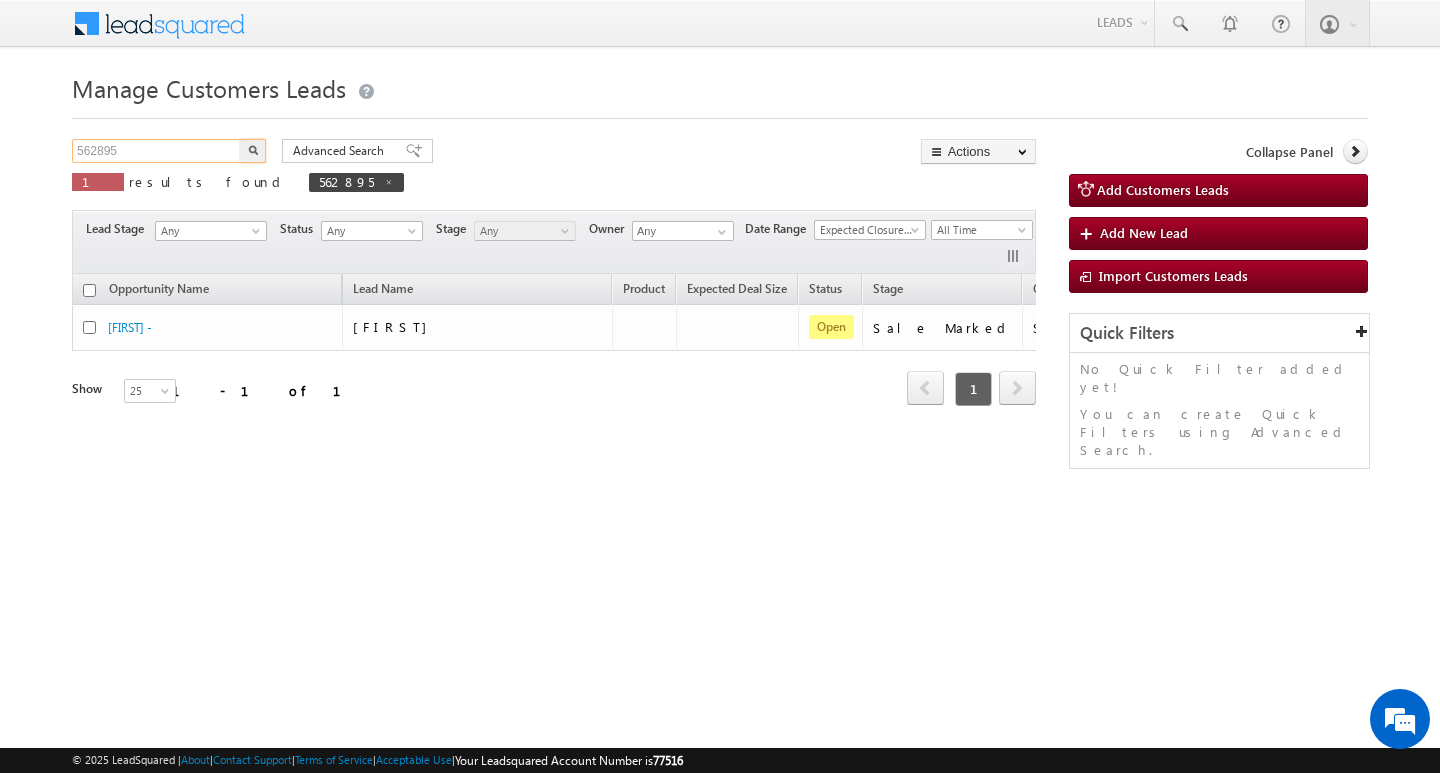 click on "562895" at bounding box center (157, 151) 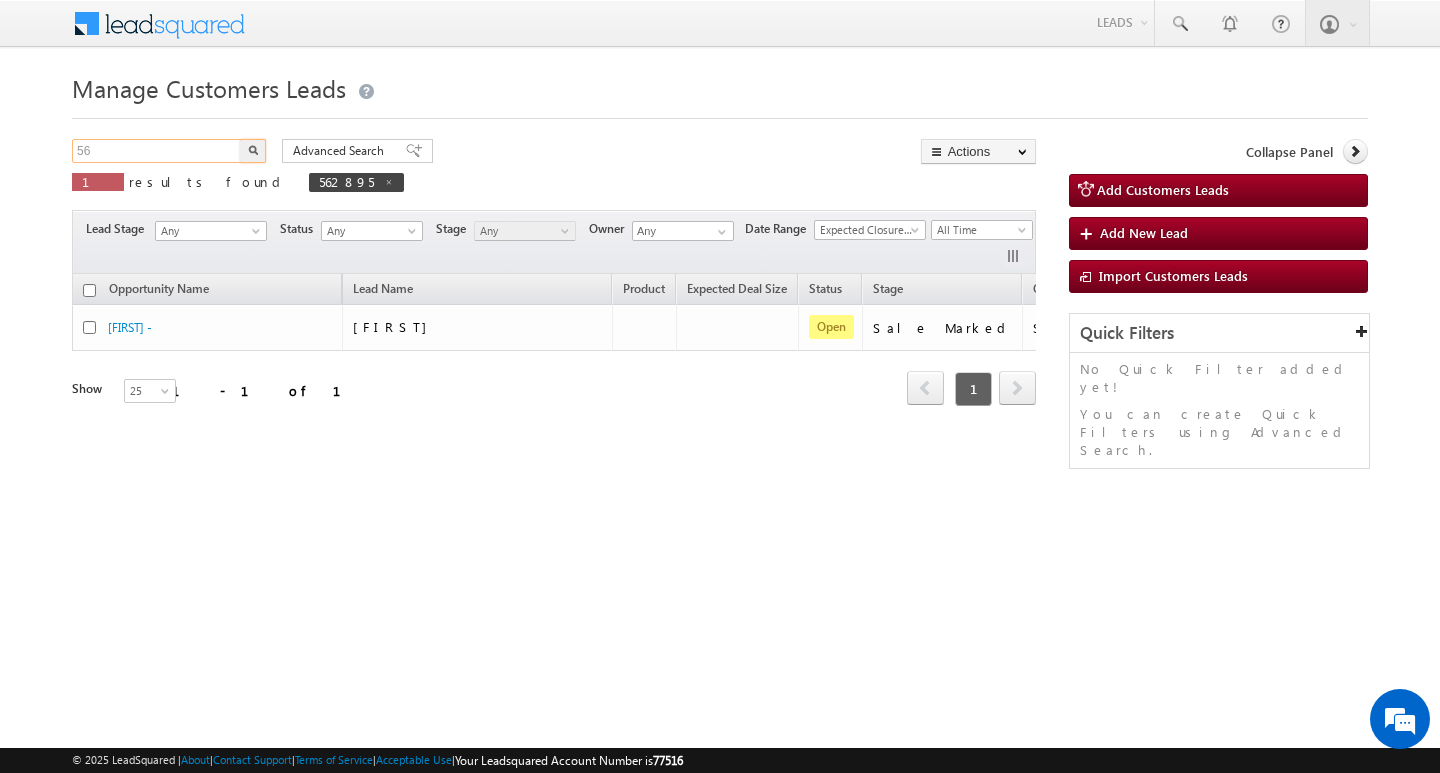 type on "5" 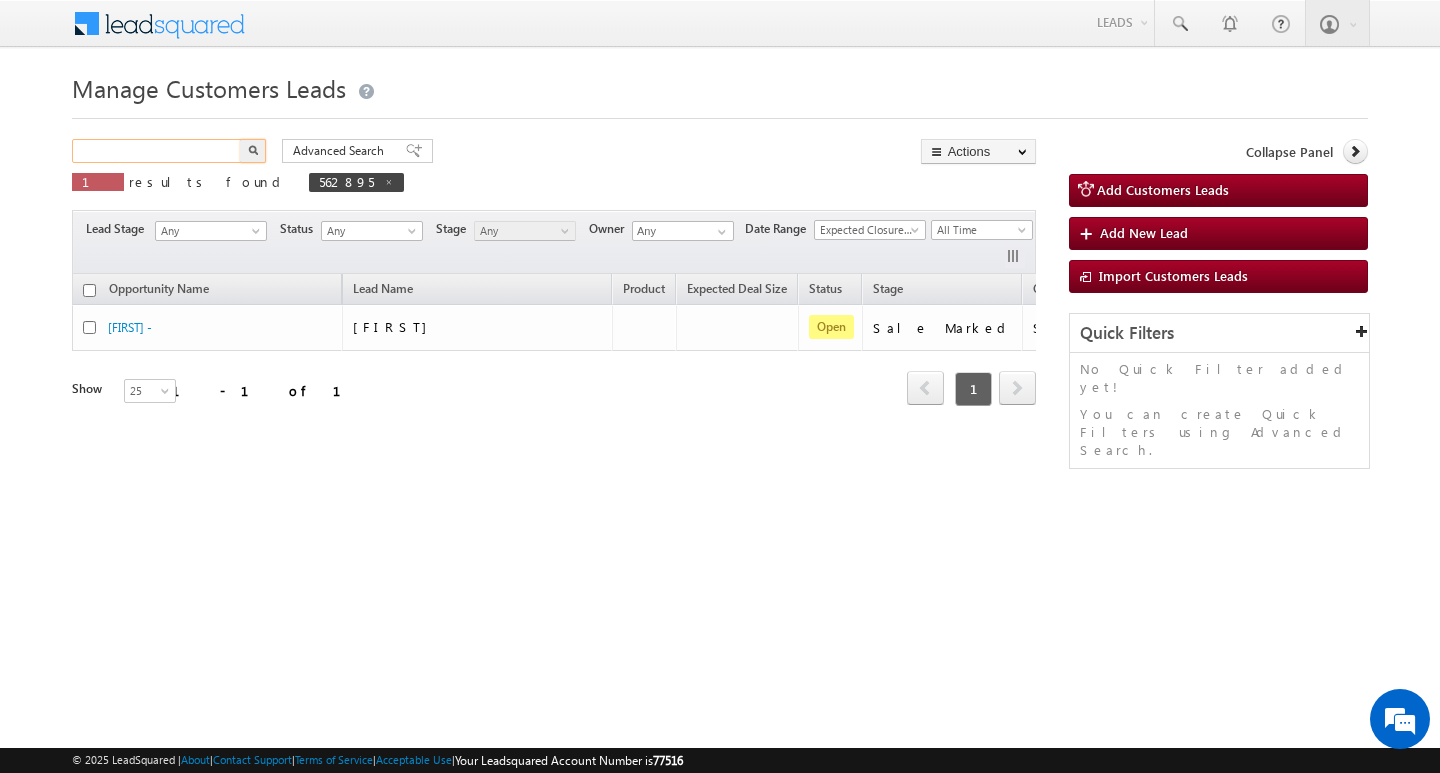 paste on "563420" 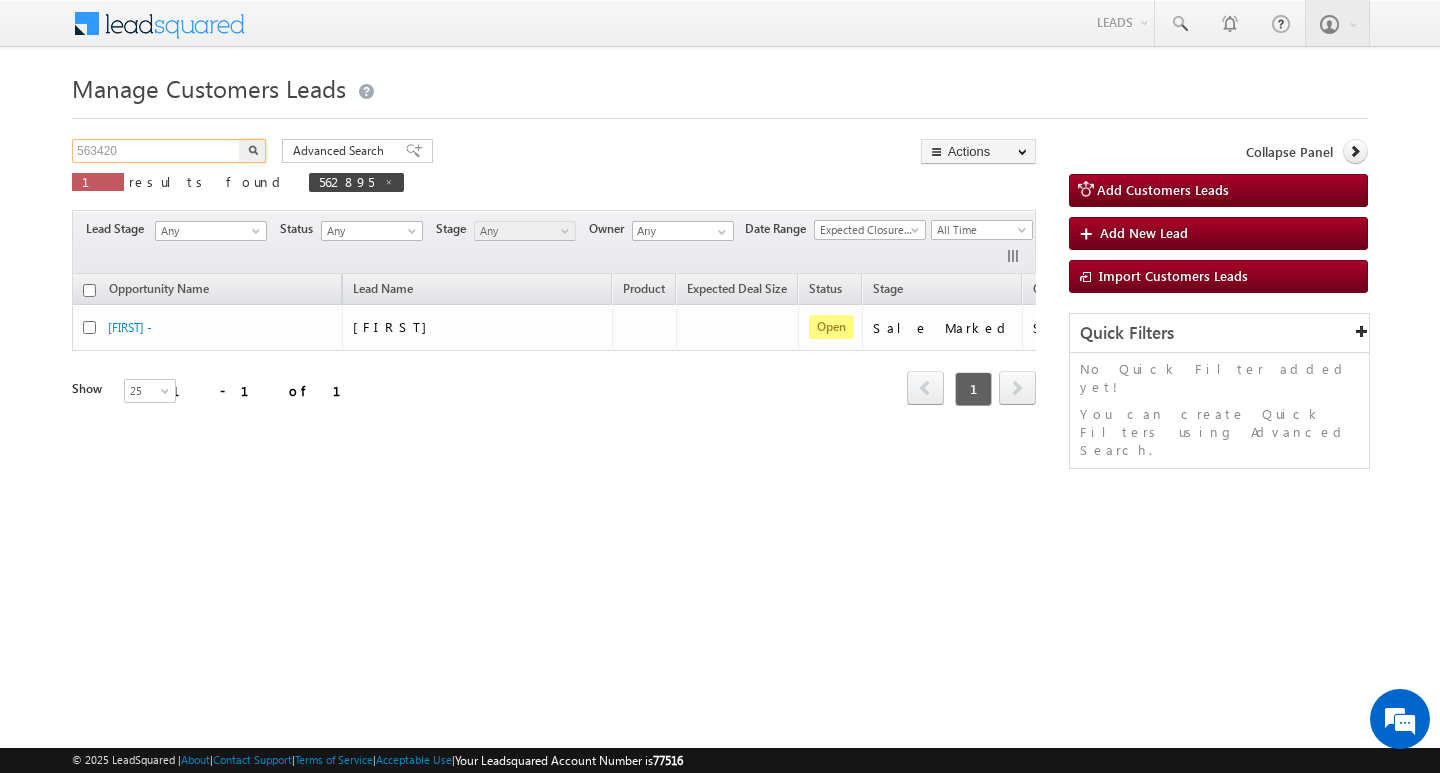 type on "563420" 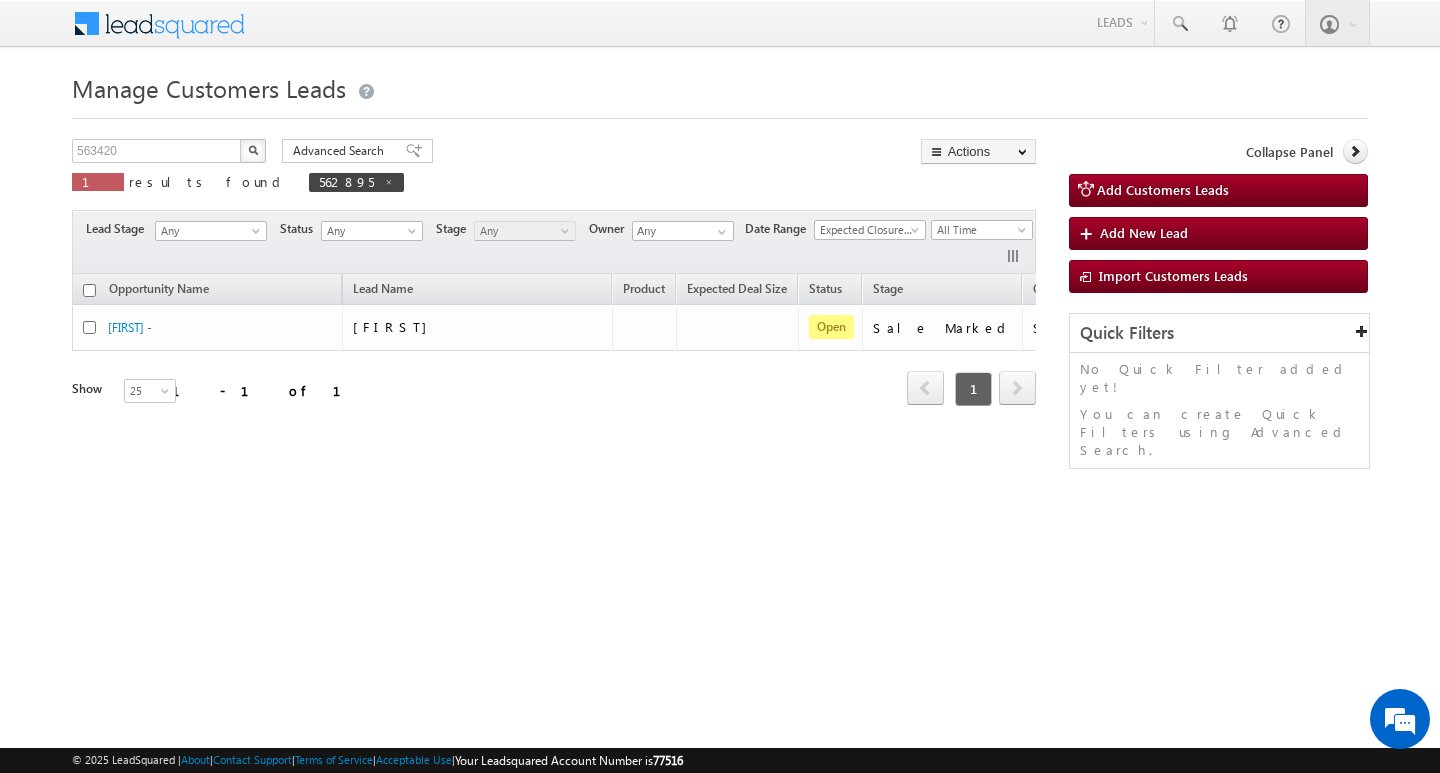 click at bounding box center (253, 151) 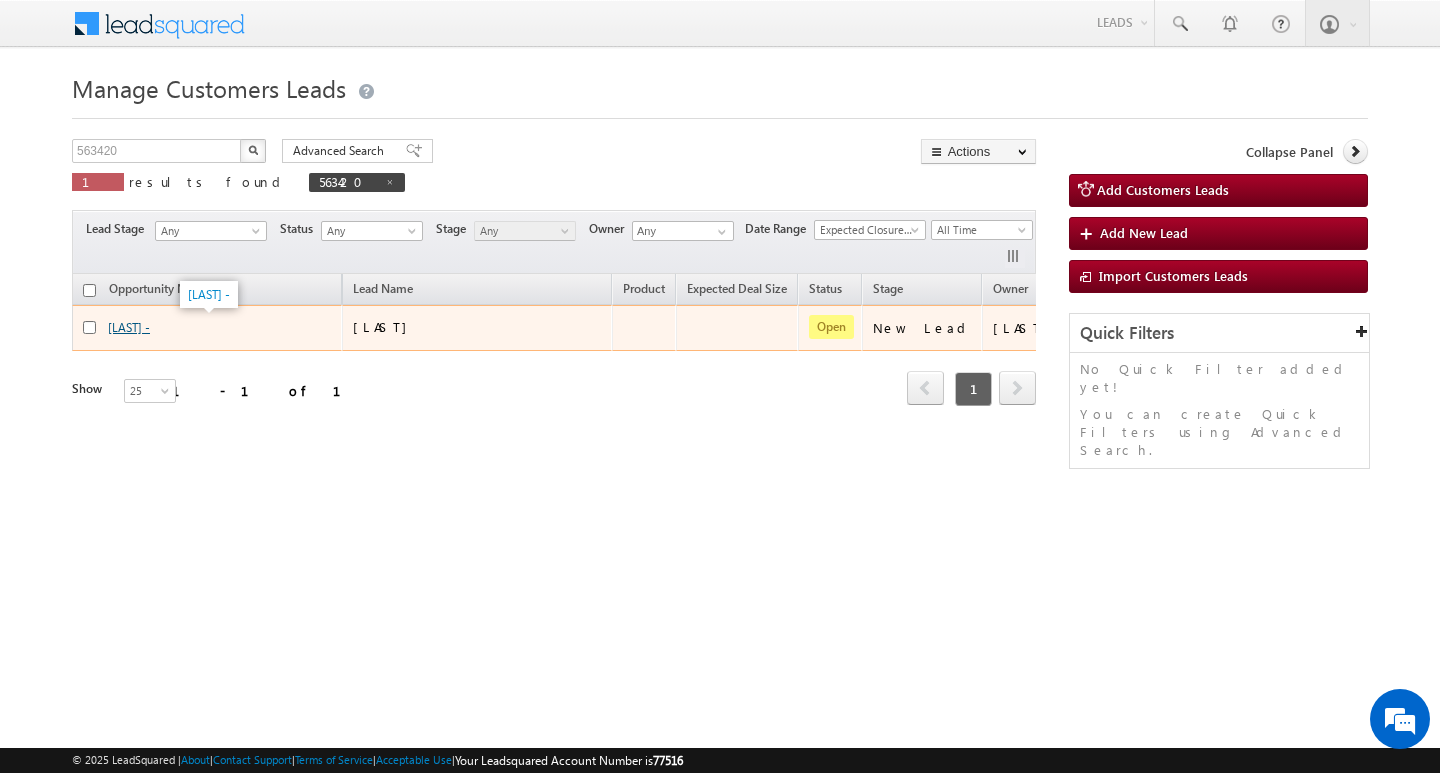 click on "Sharik  -" at bounding box center [129, 327] 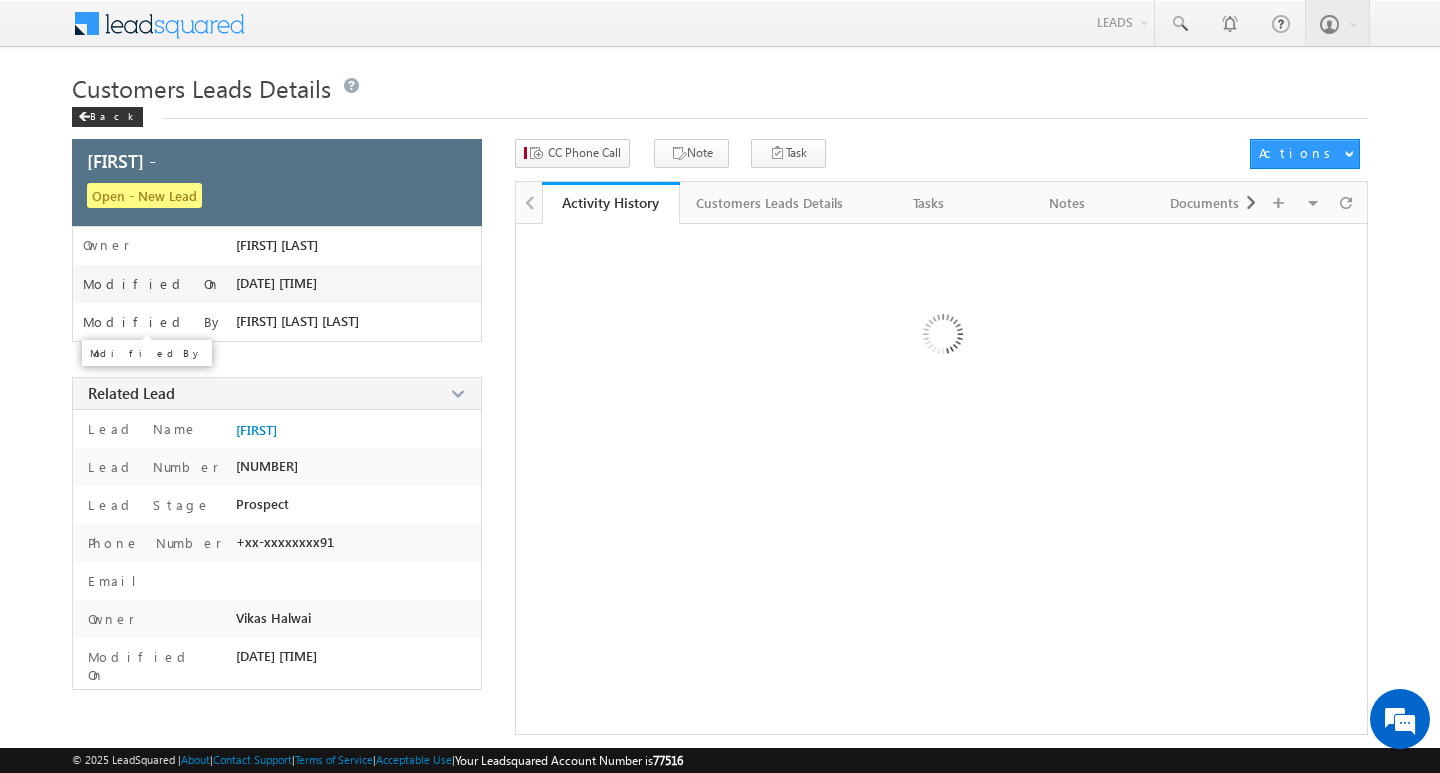 scroll, scrollTop: 0, scrollLeft: 0, axis: both 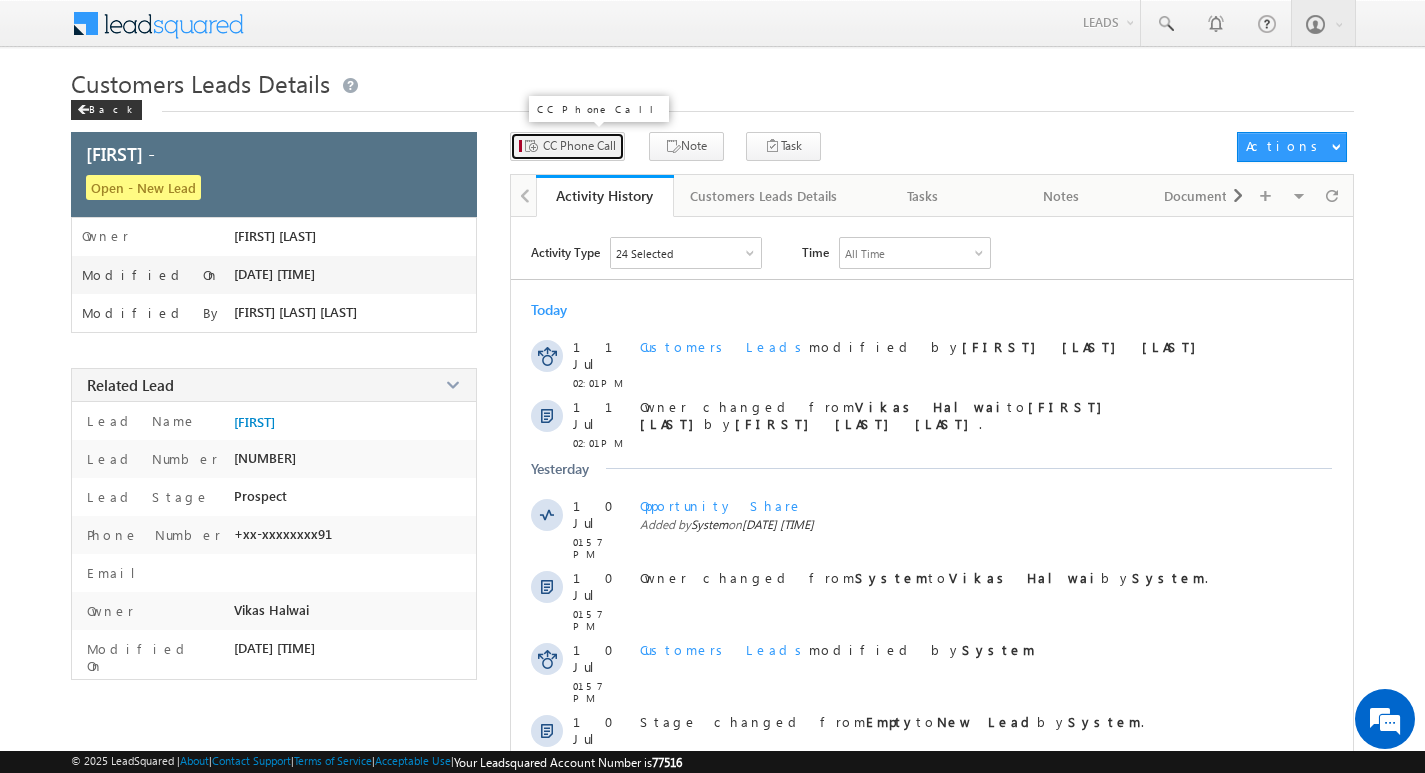 click on "CC Phone Call" at bounding box center (579, 146) 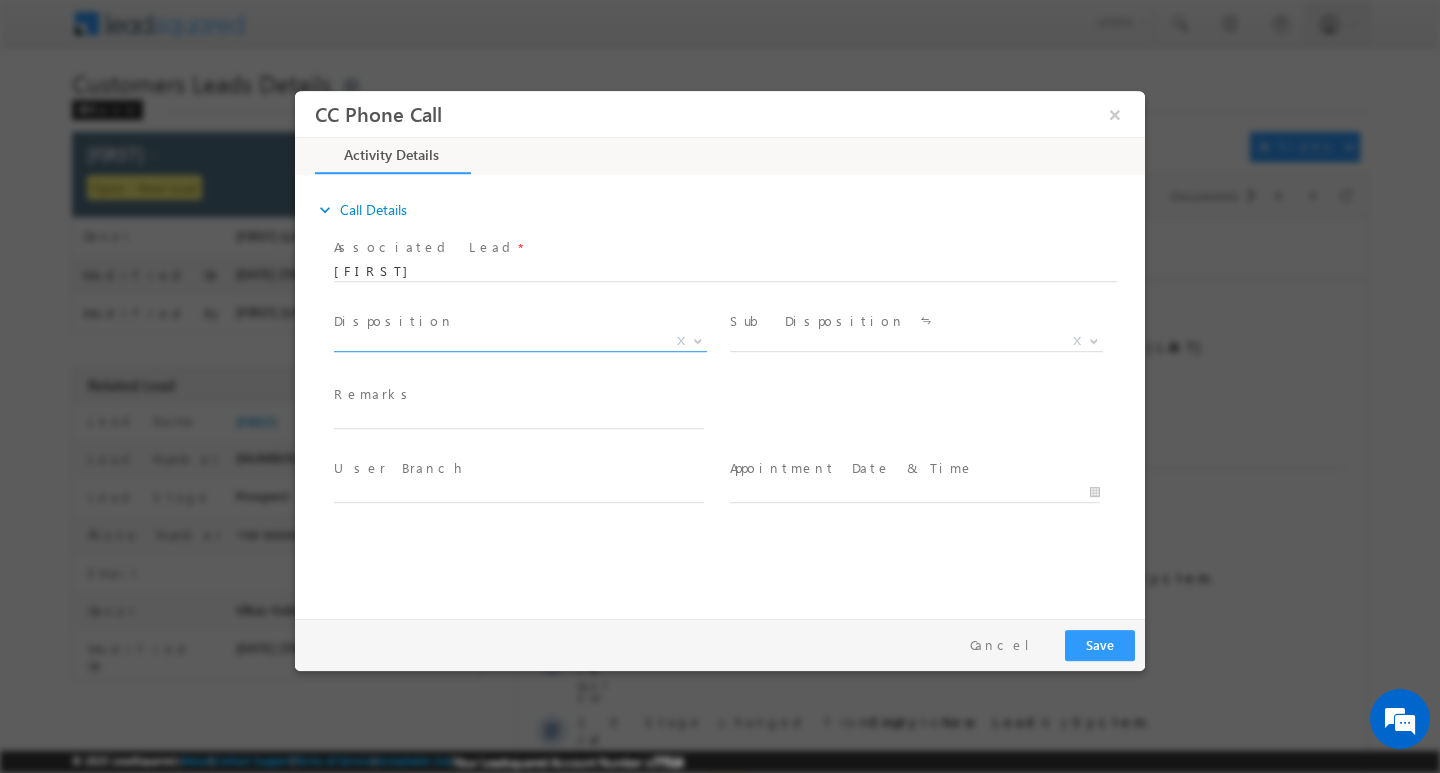 scroll, scrollTop: 0, scrollLeft: 0, axis: both 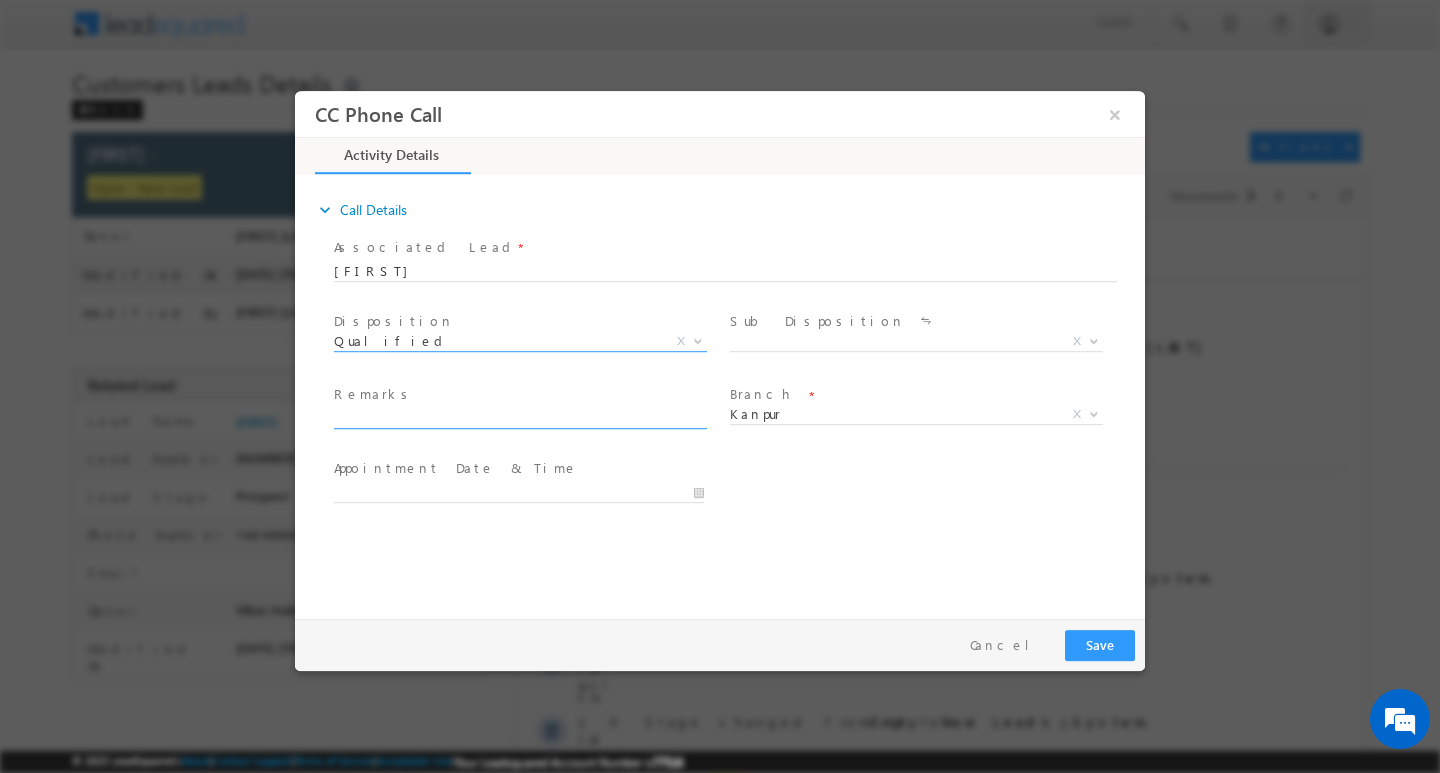 select on "Qualified" 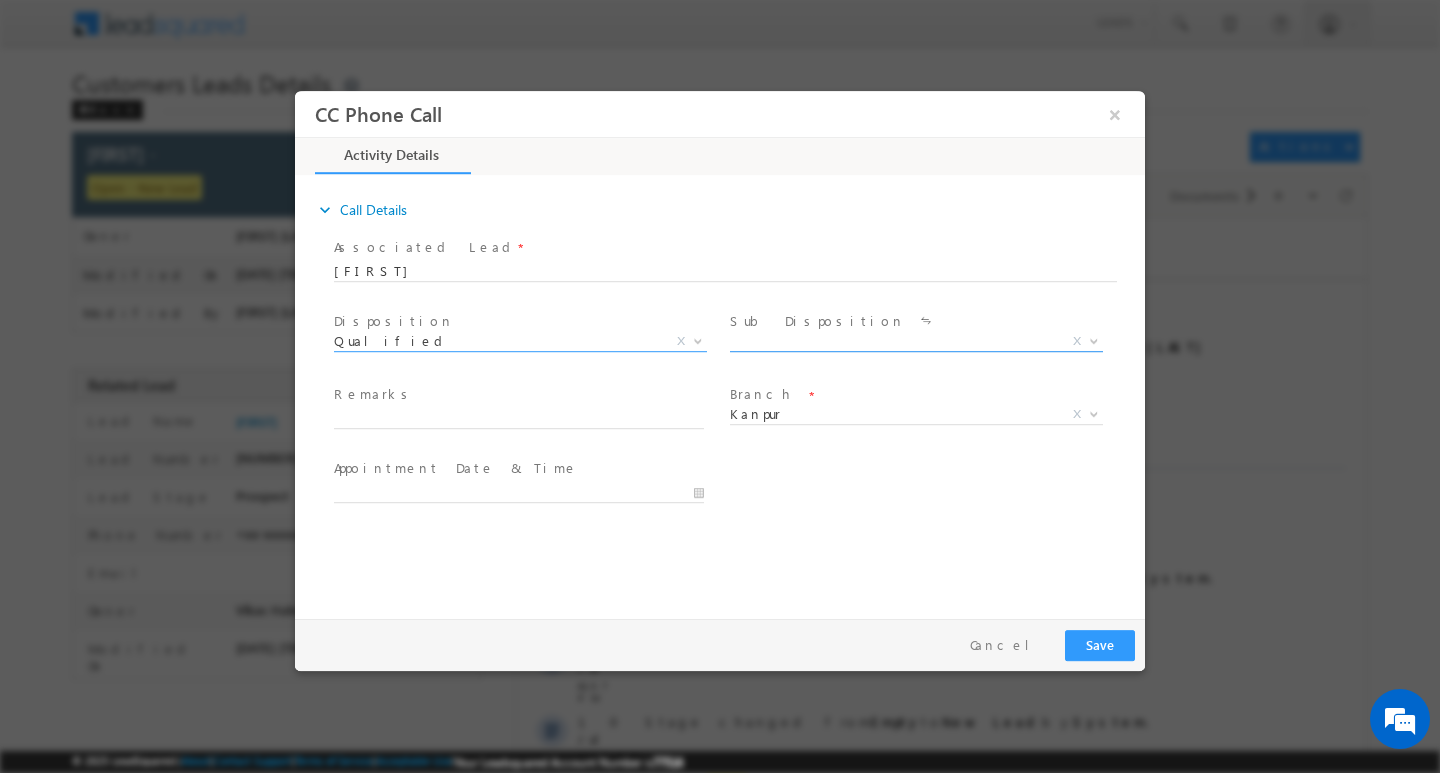 click at bounding box center [1092, 340] 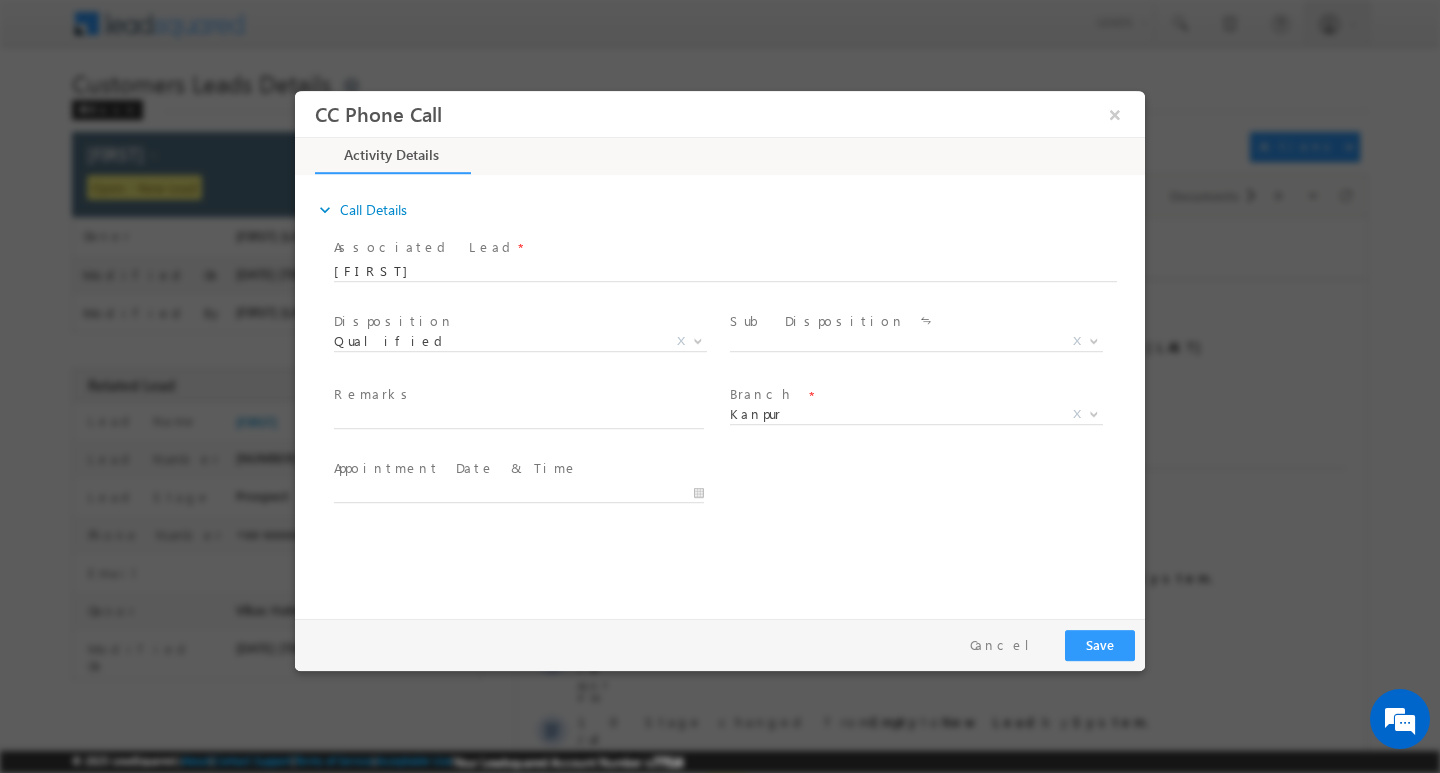 click at bounding box center (914, 438) 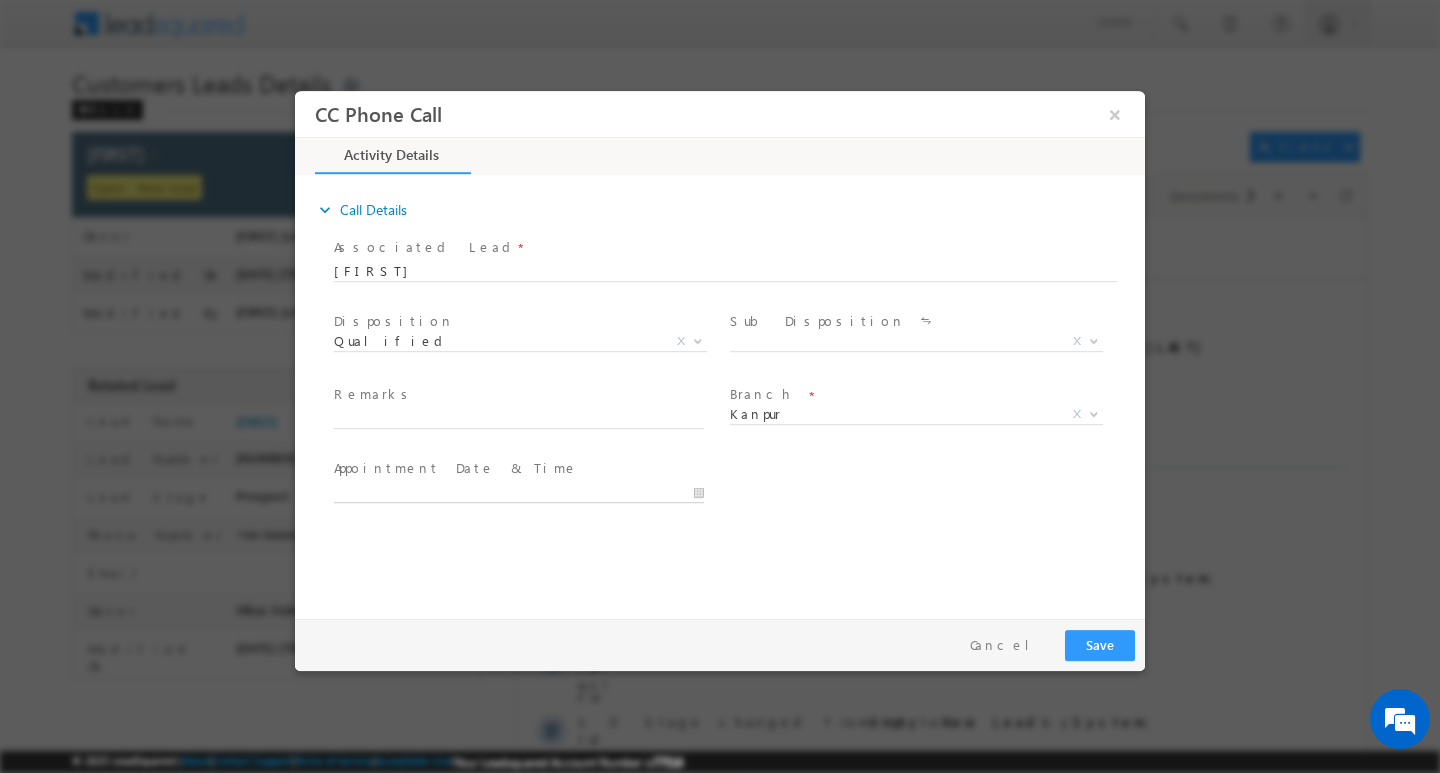type on "[DATE] [TIME]" 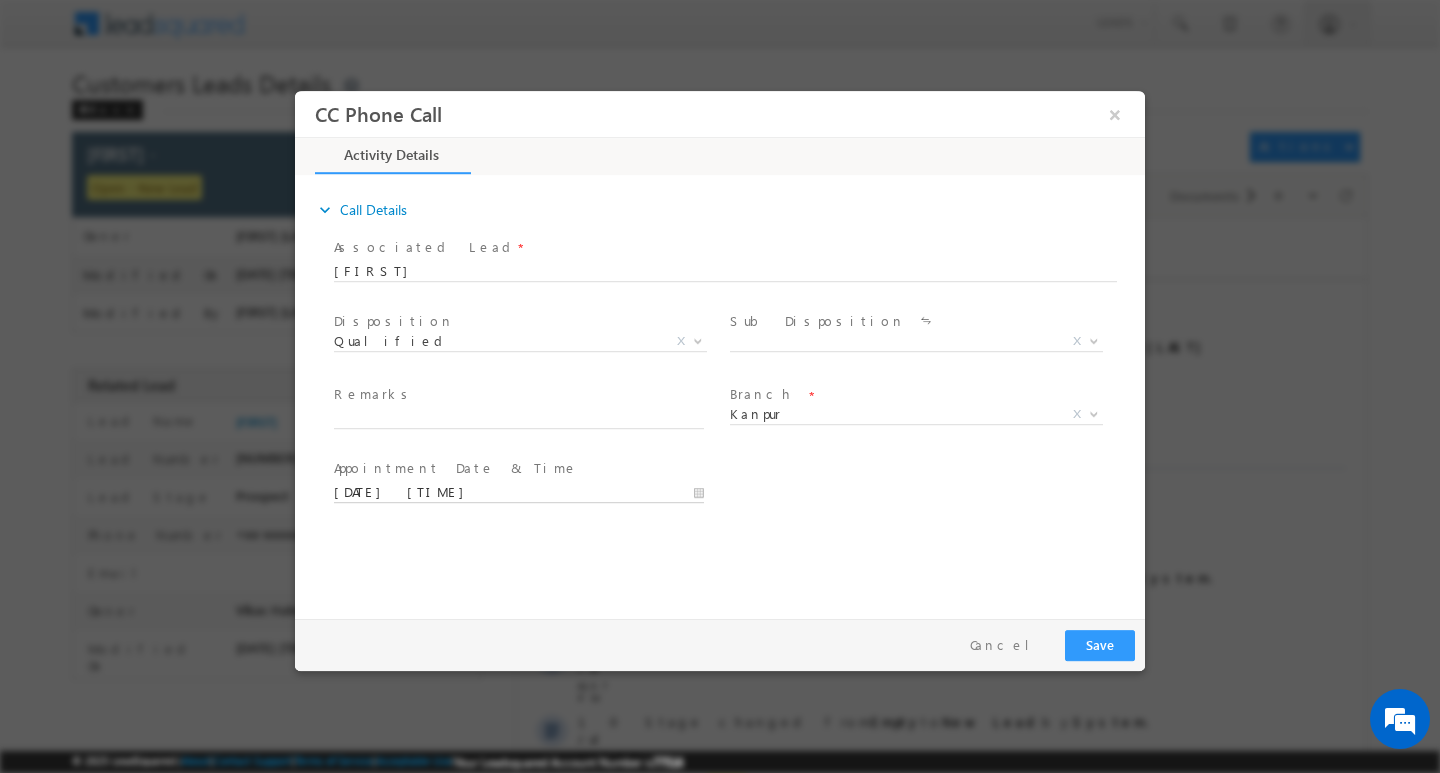 click on "[DATE] [TIME]" at bounding box center (519, 492) 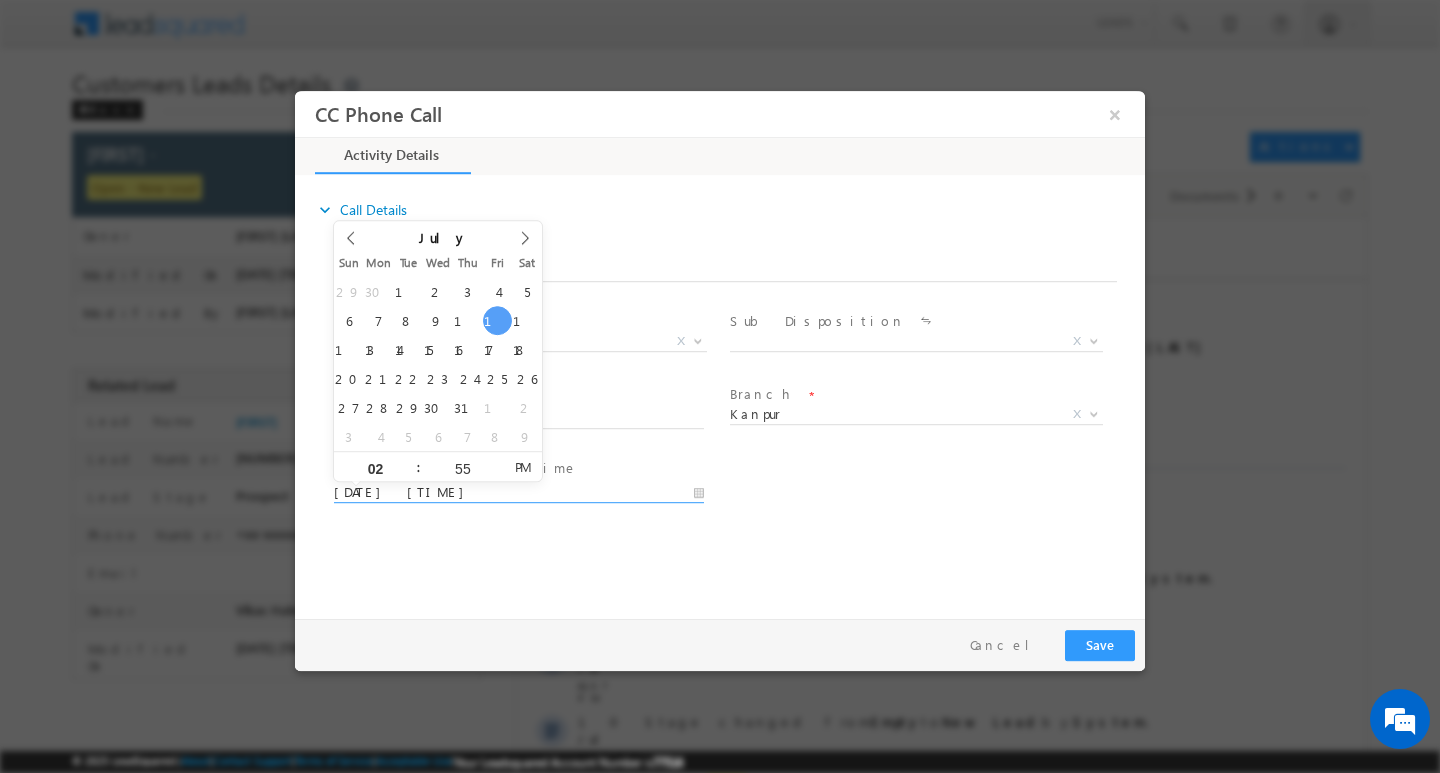 scroll, scrollTop: 0, scrollLeft: 0, axis: both 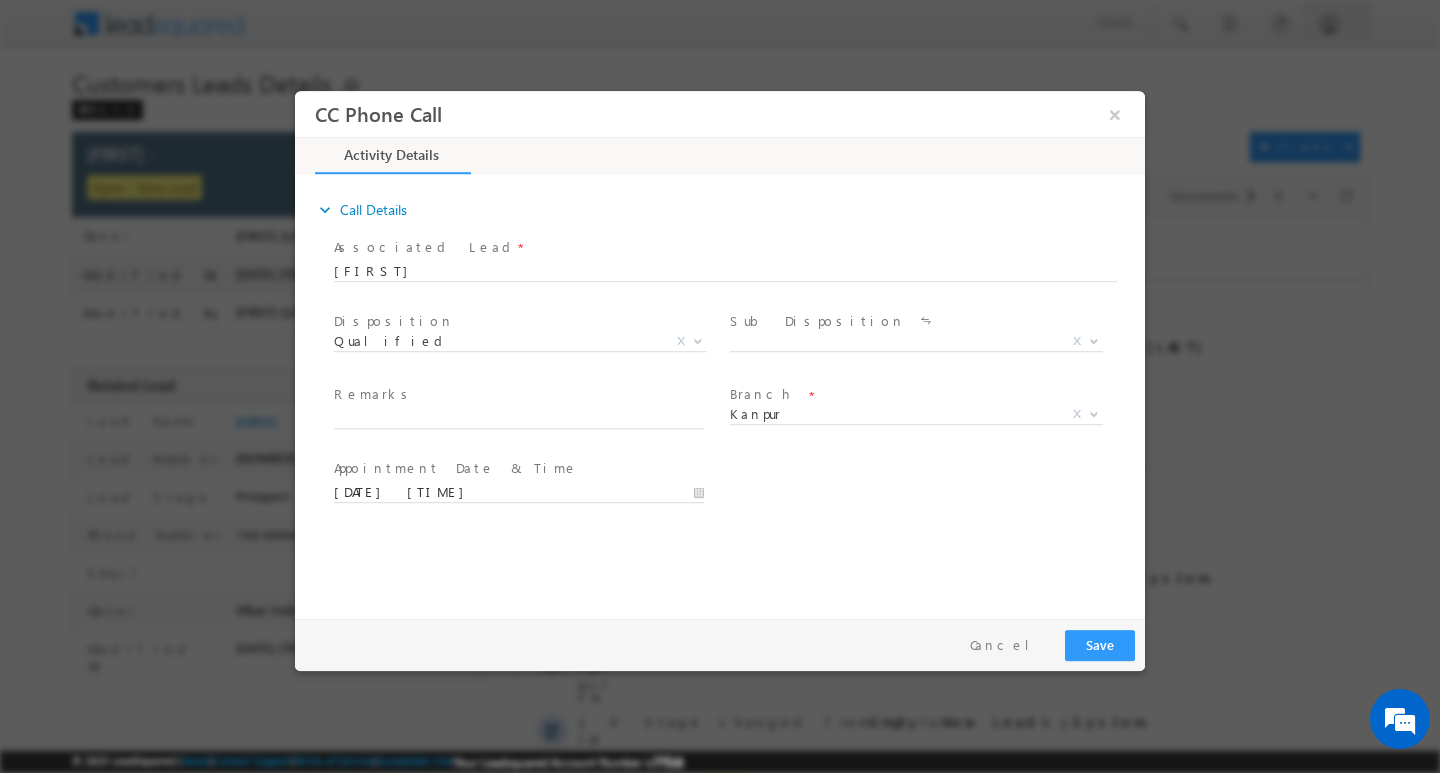 click on "expand_more Call Details
Associated Lead * [FIRST] [FIRST] Yes   No" at bounding box center (725, 393) 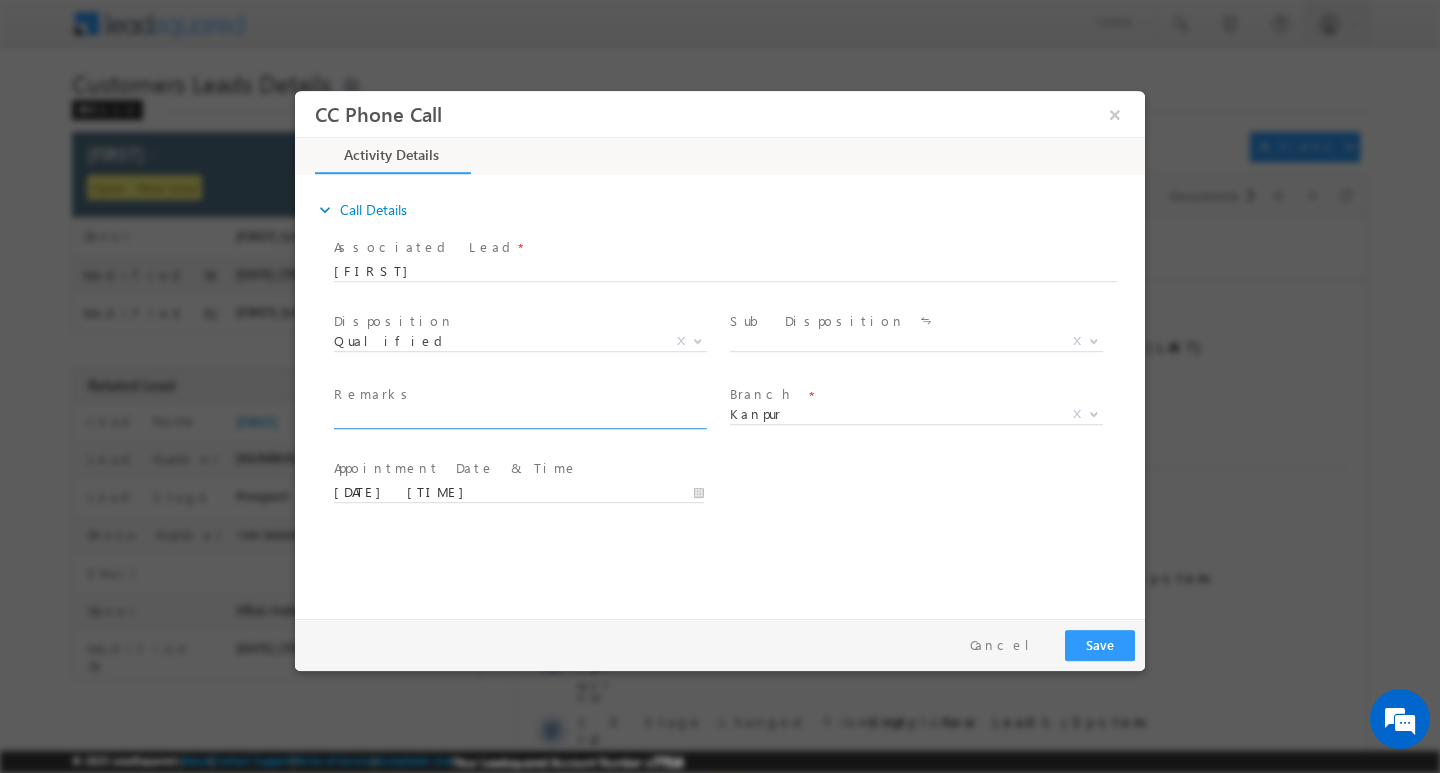 click at bounding box center (519, 418) 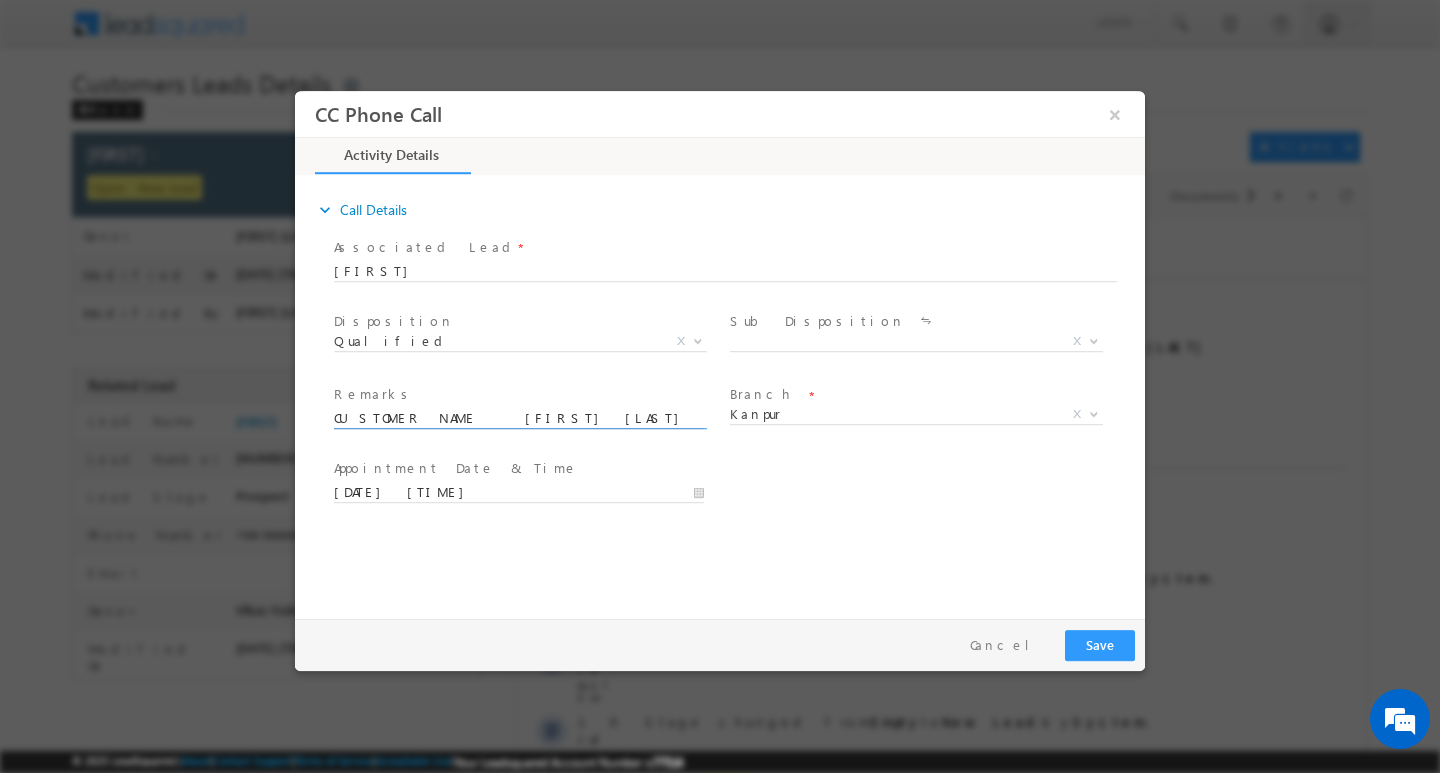scroll, scrollTop: 0, scrollLeft: 1028, axis: horizontal 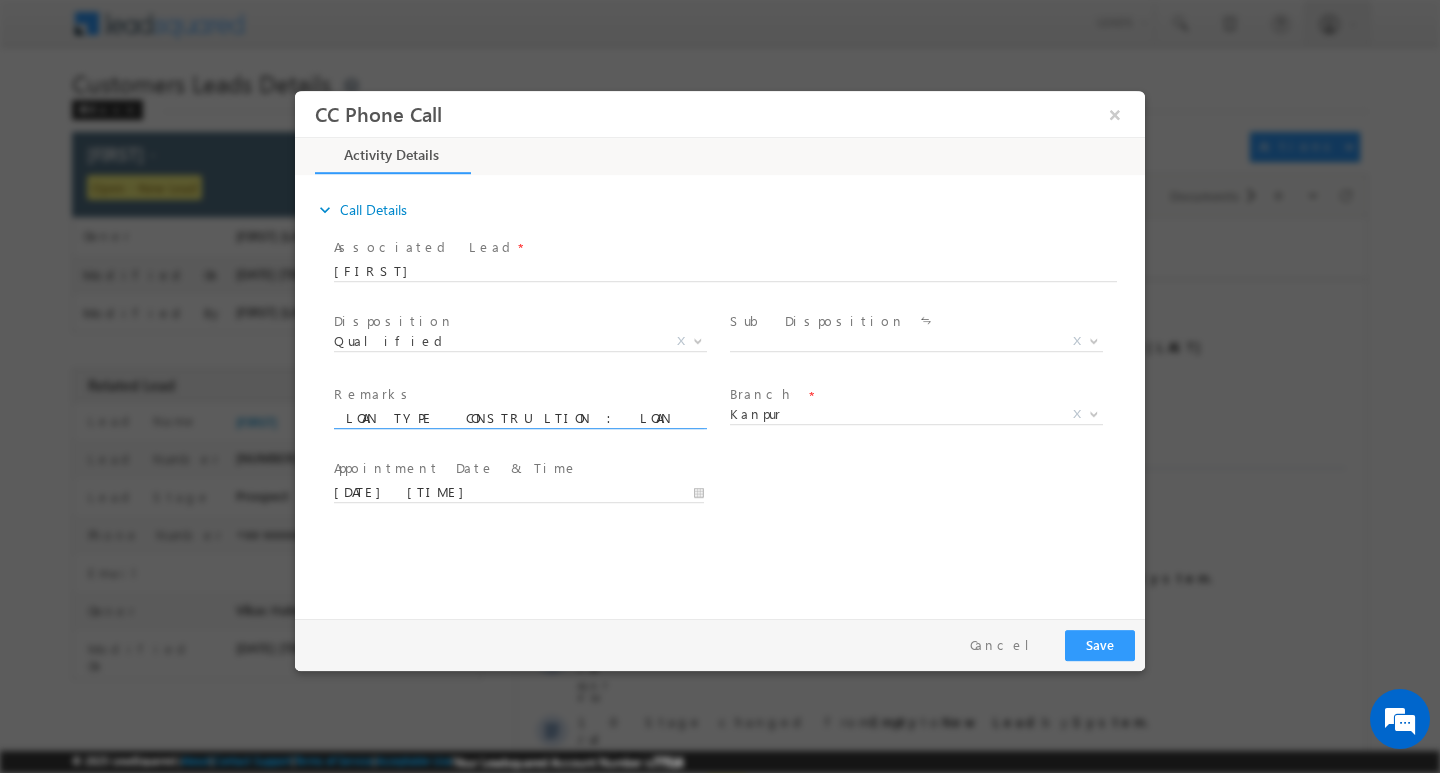 type on "CUSTOMER NAME   [FIRST] [LAST]  / AG [AGE]/ JOB / SALARIED/ MOTHE INCOME 65K / WORK EXPE 3Y / LOAN TYPE  CONSTRULTION : LOAN AMPUNT 10L / AAD [LOCATION]   NEAREST  [LOCATION] / [CITY] / PINCODE : [POSTAL_CODE]" 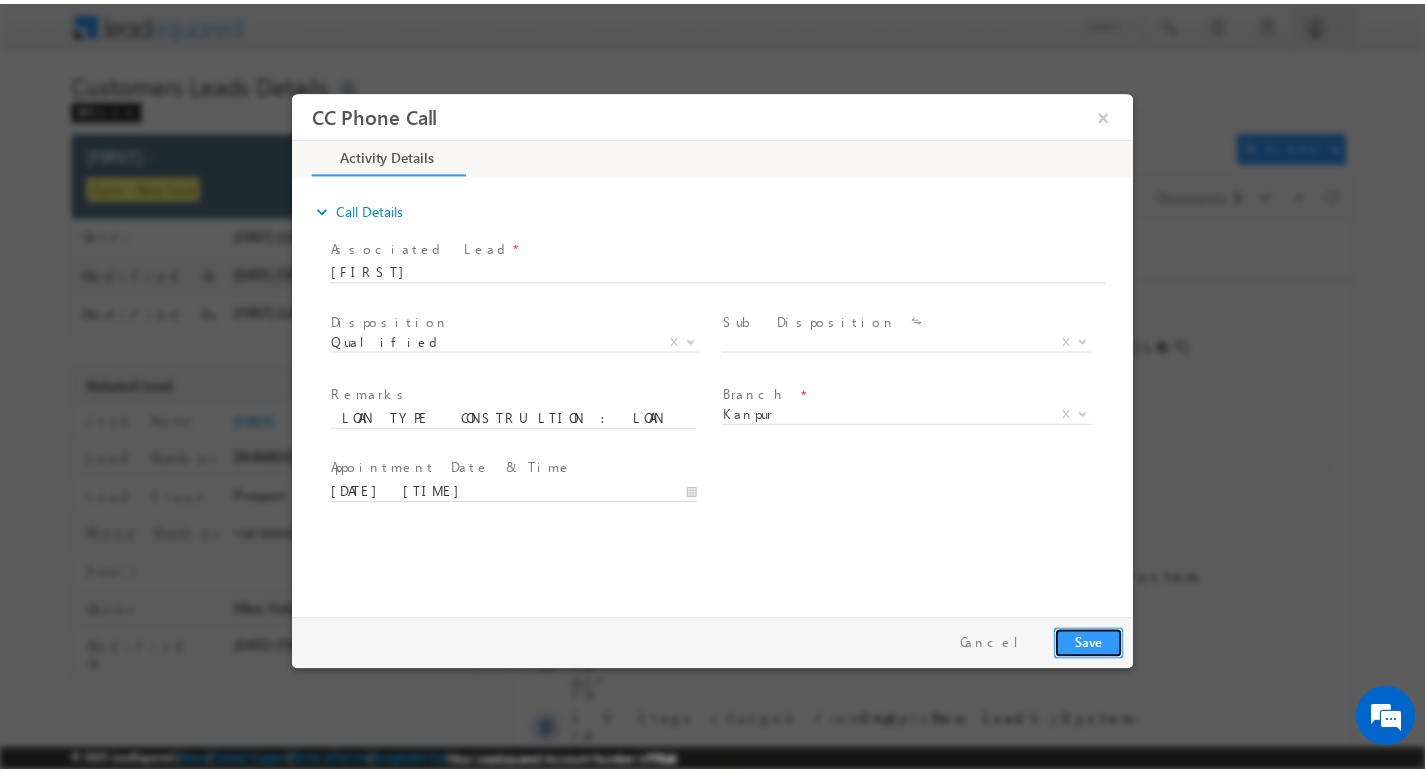 scroll, scrollTop: 0, scrollLeft: 0, axis: both 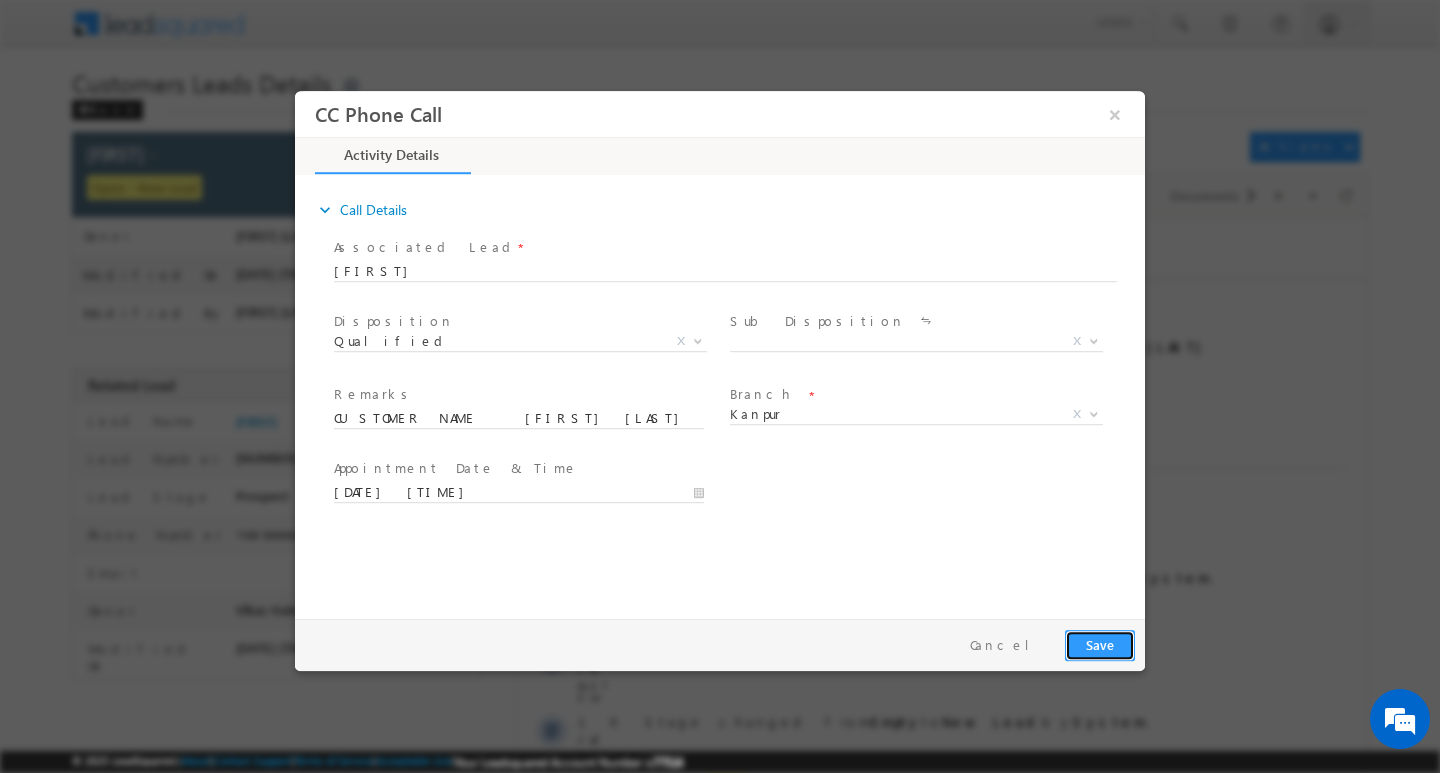 click on "Save" at bounding box center [1100, 644] 